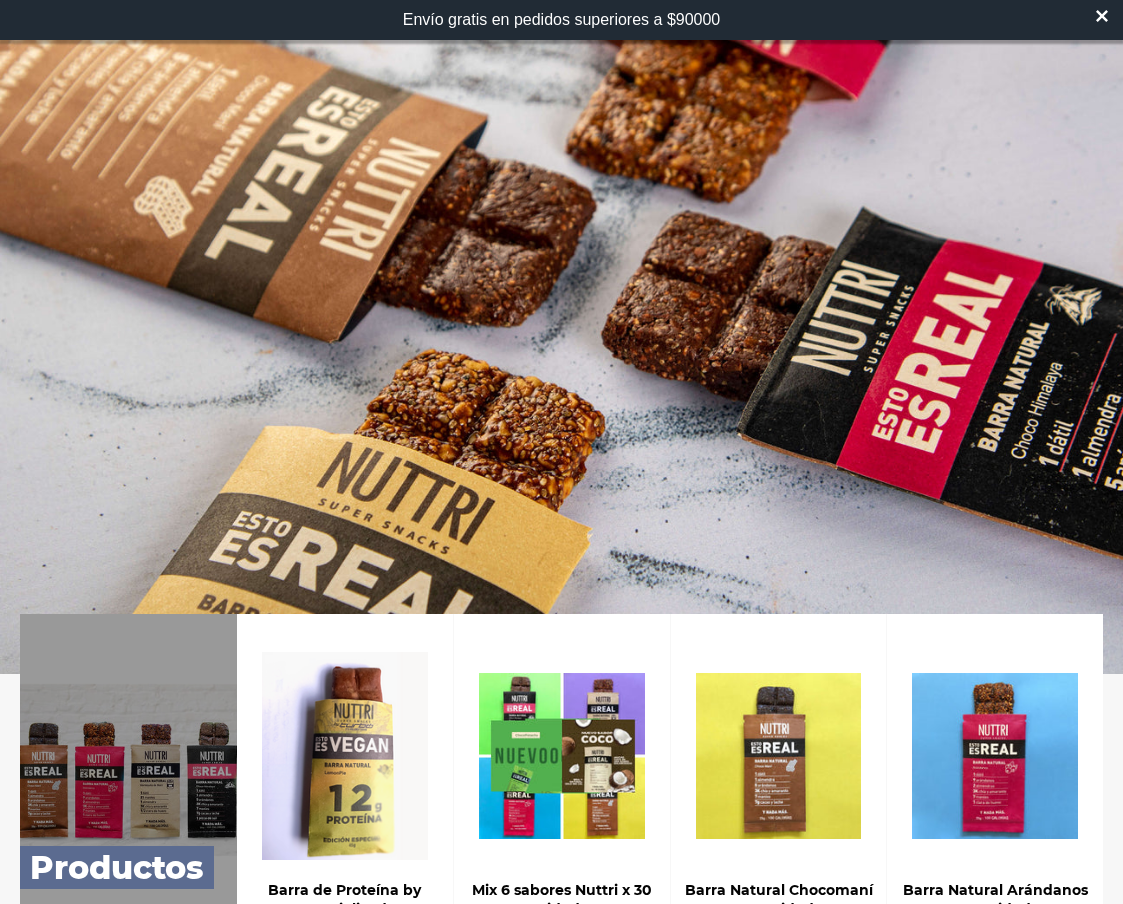 scroll, scrollTop: 0, scrollLeft: 0, axis: both 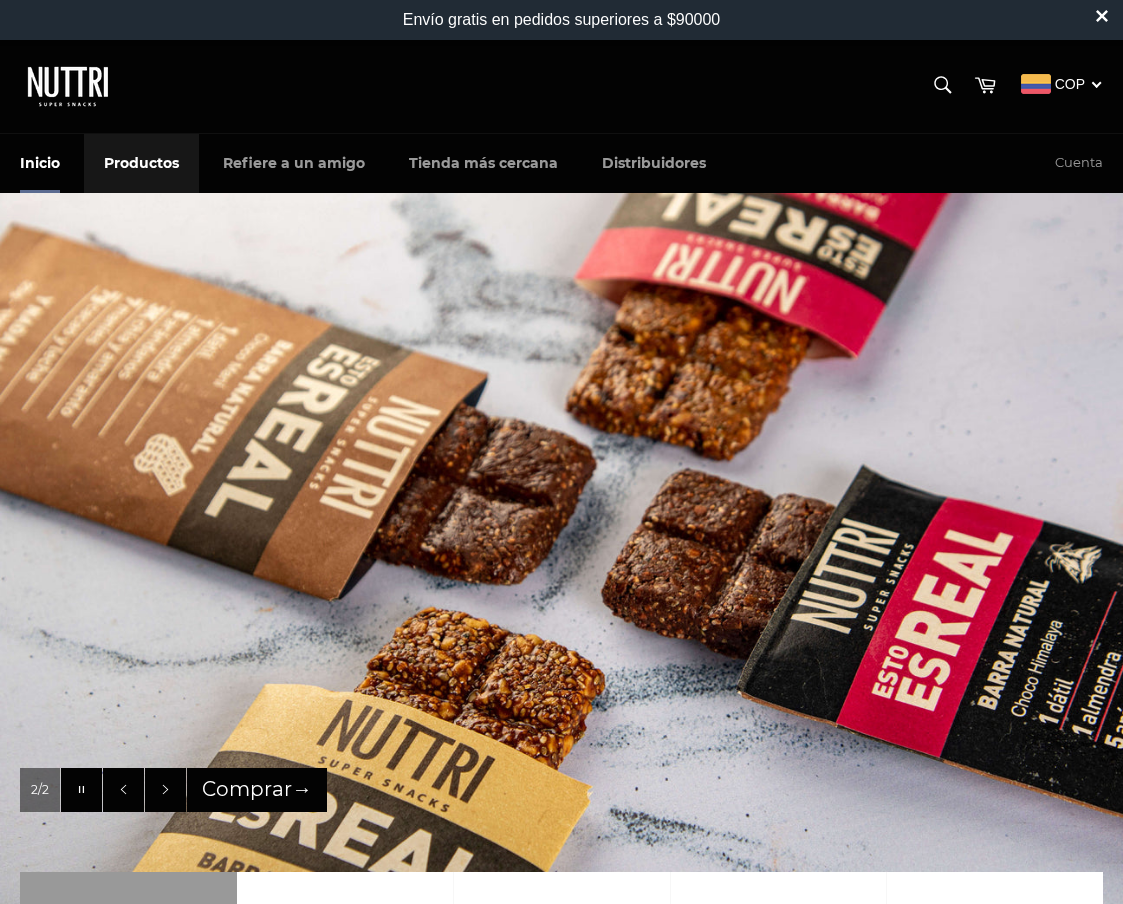 click on "Productos" at bounding box center (141, 163) 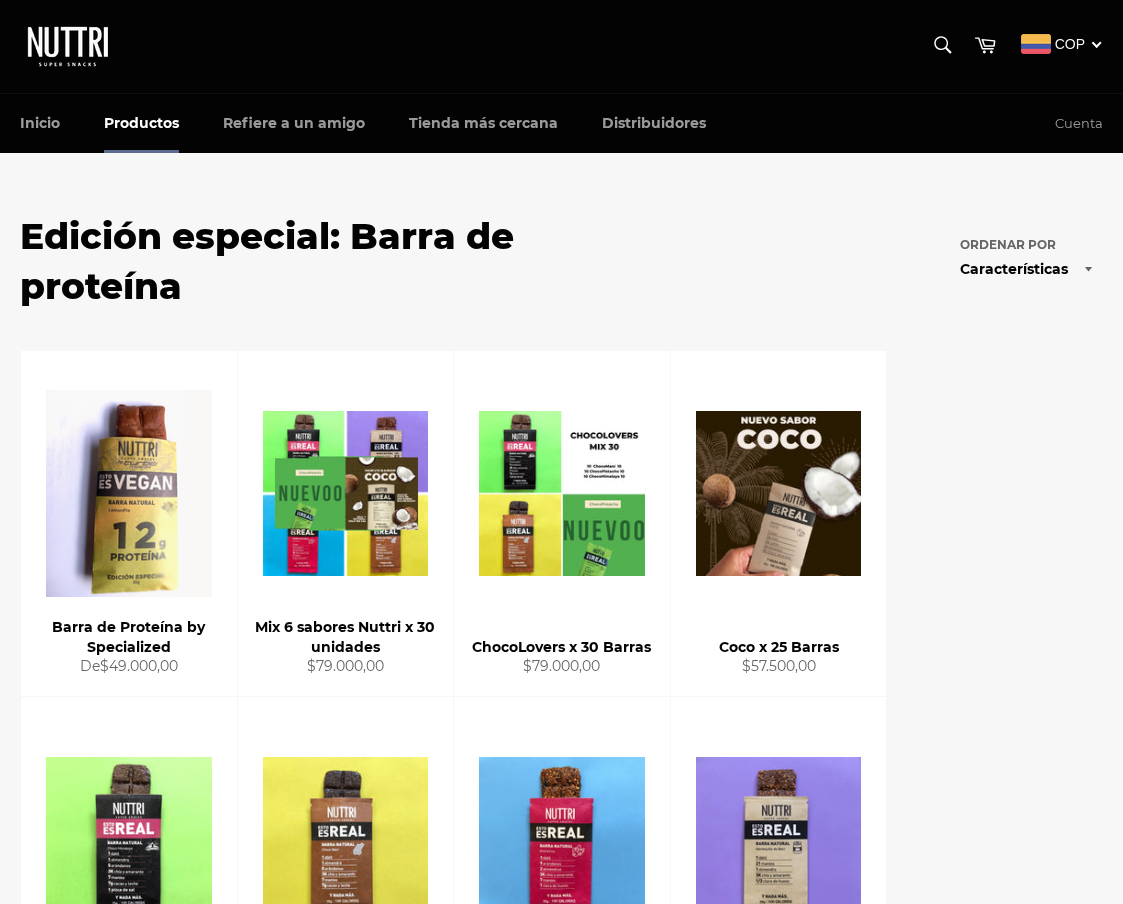 scroll, scrollTop: 0, scrollLeft: 0, axis: both 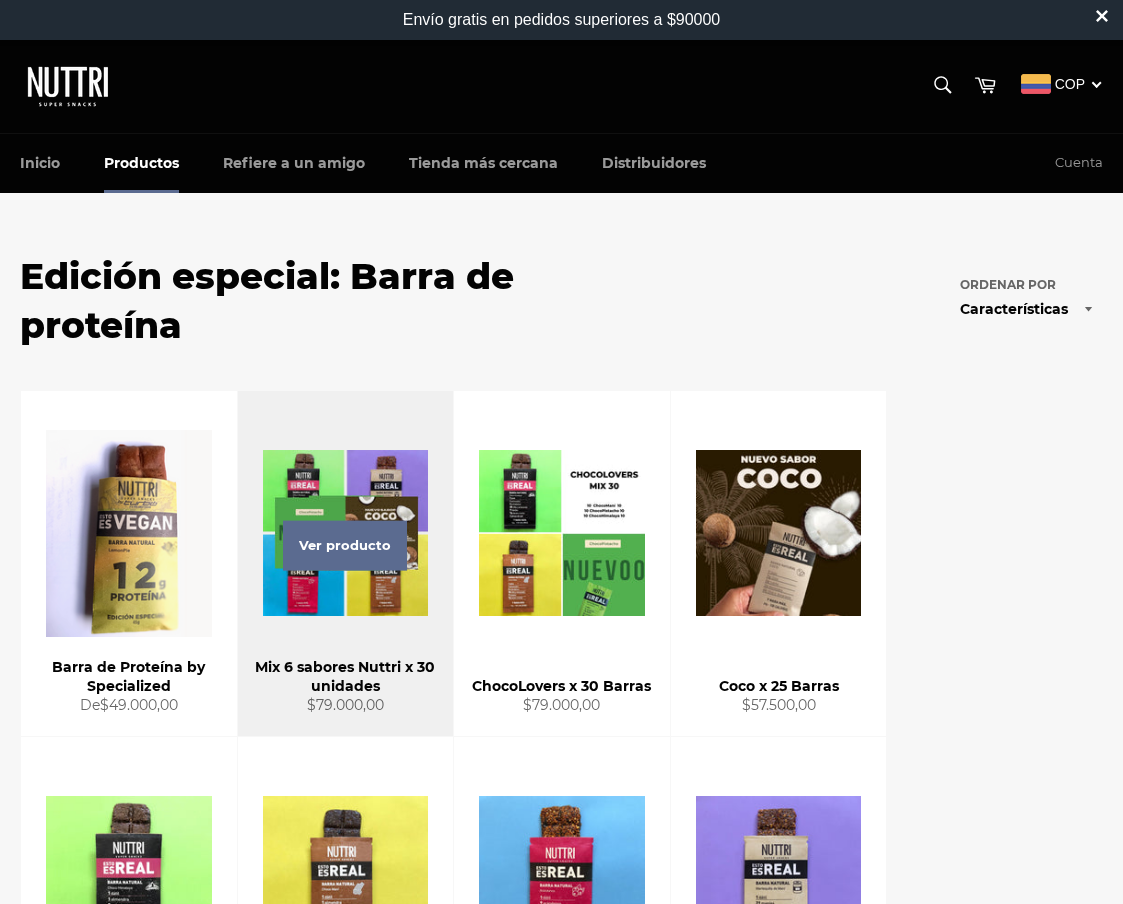 click on "Ver producto" at bounding box center [346, 563] 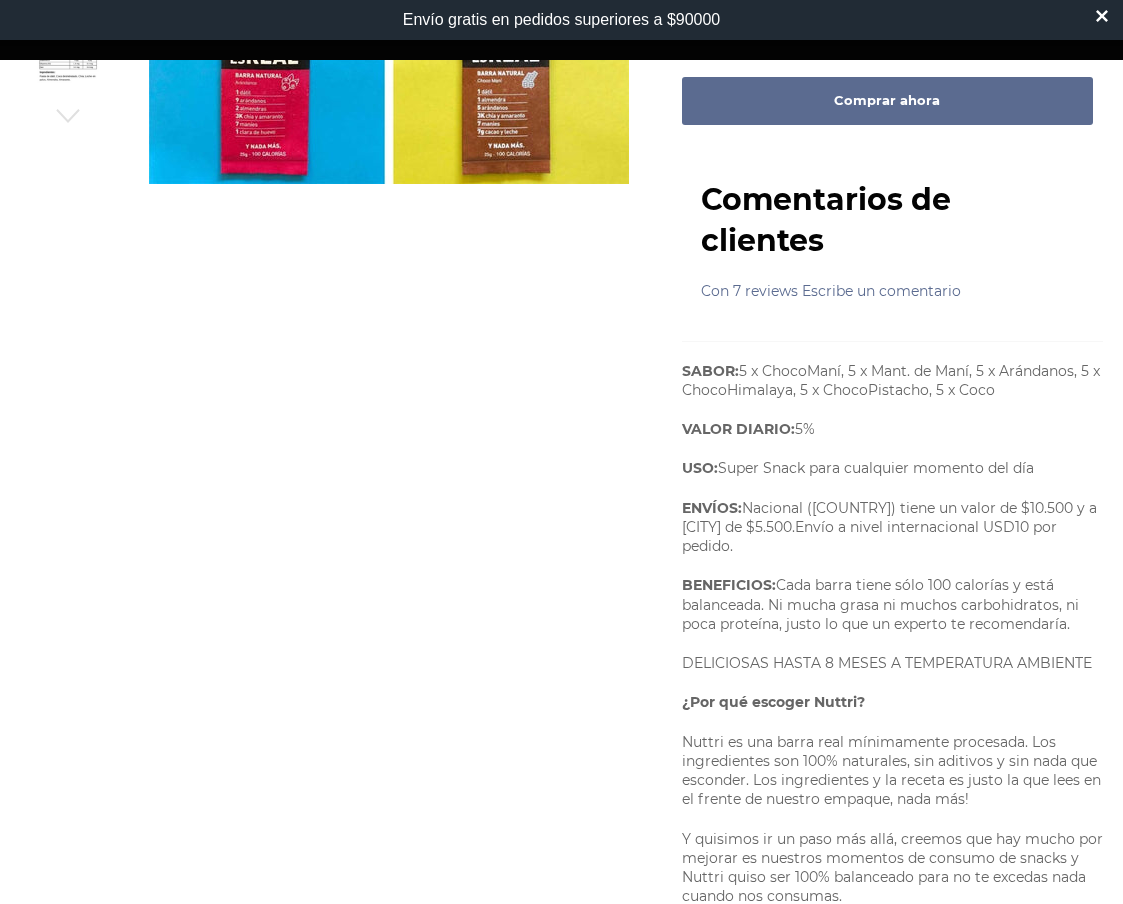 scroll, scrollTop: 0, scrollLeft: 0, axis: both 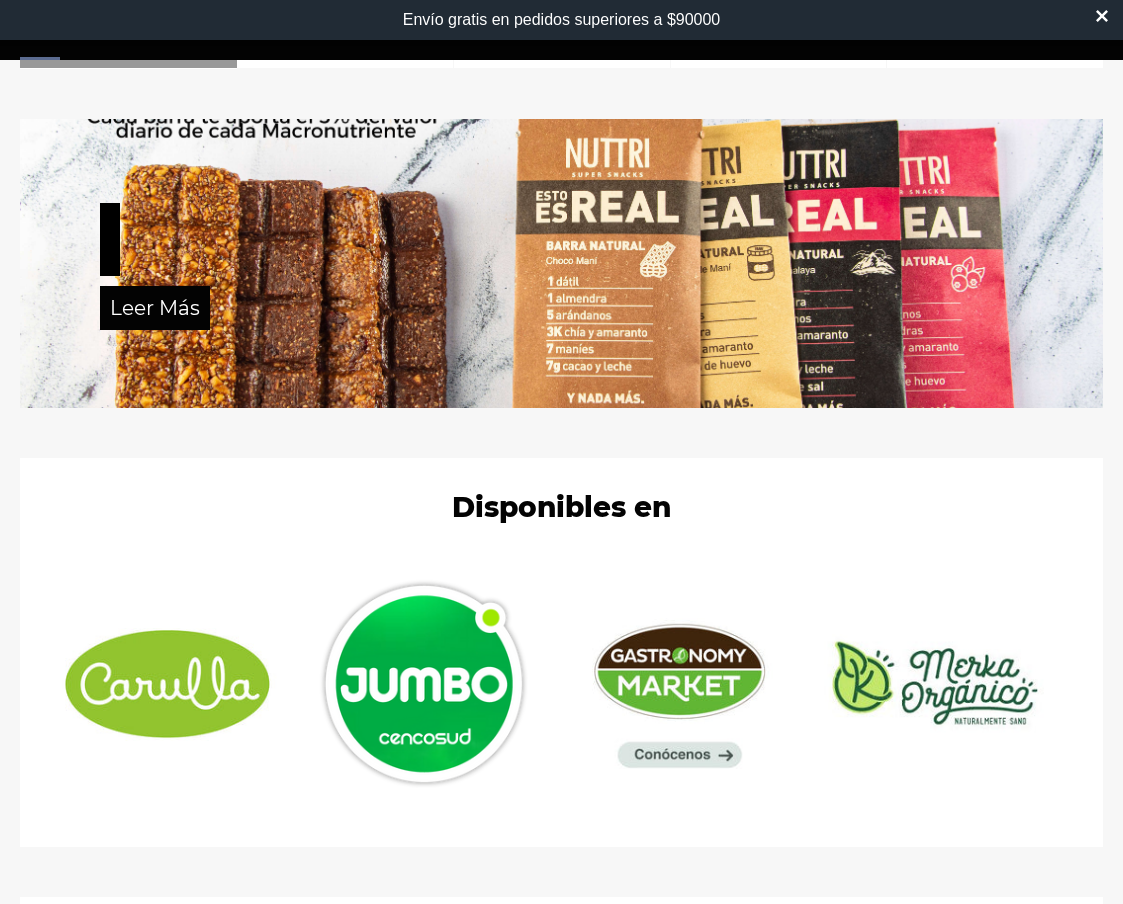 click on "Leer Más" at bounding box center [561, 263] 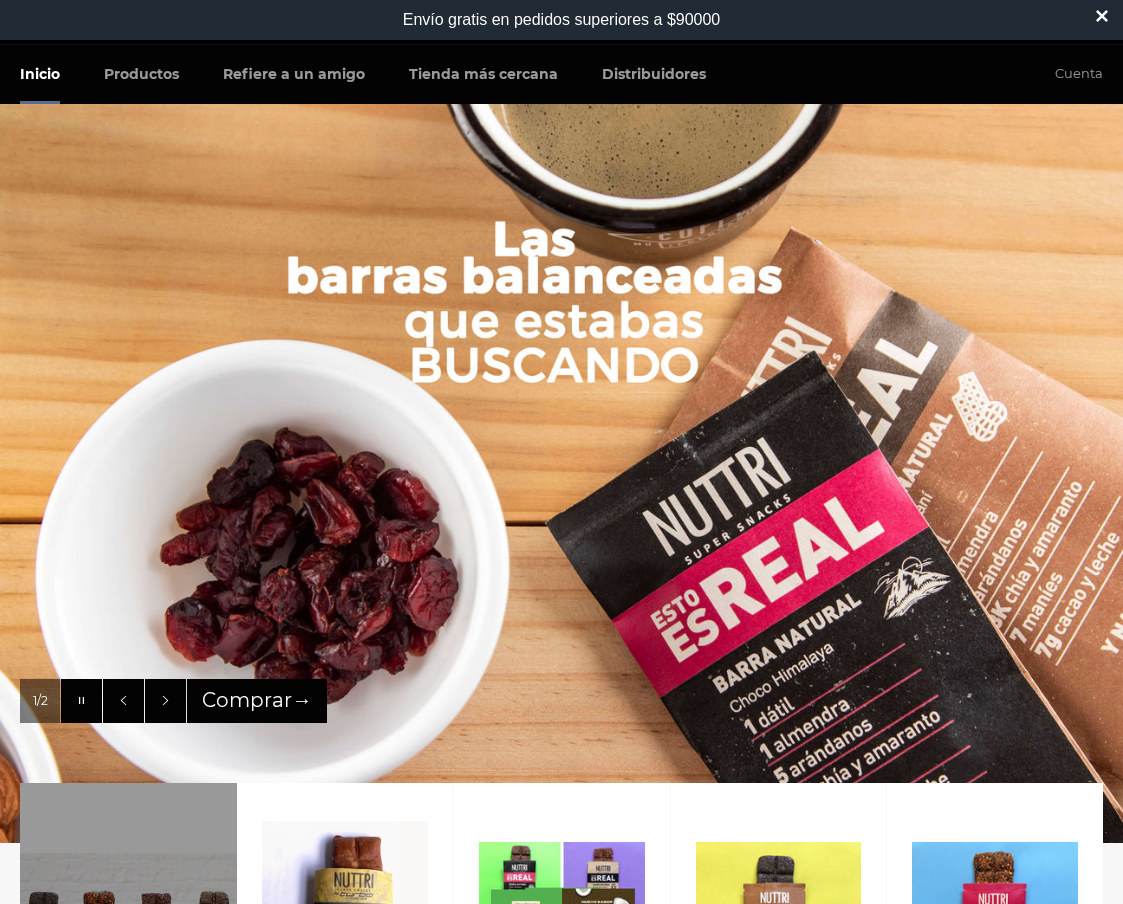 scroll, scrollTop: 0, scrollLeft: 0, axis: both 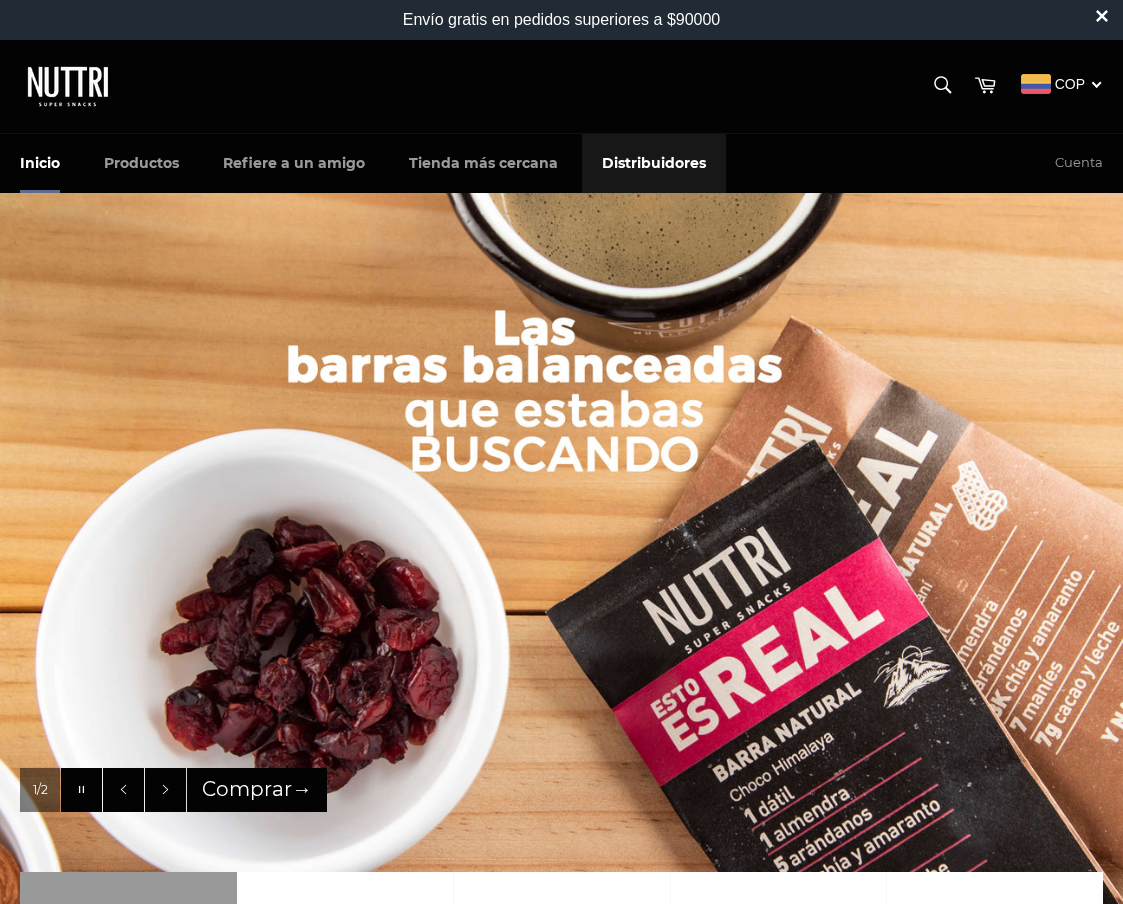 click on "Distribuidores" at bounding box center (654, 163) 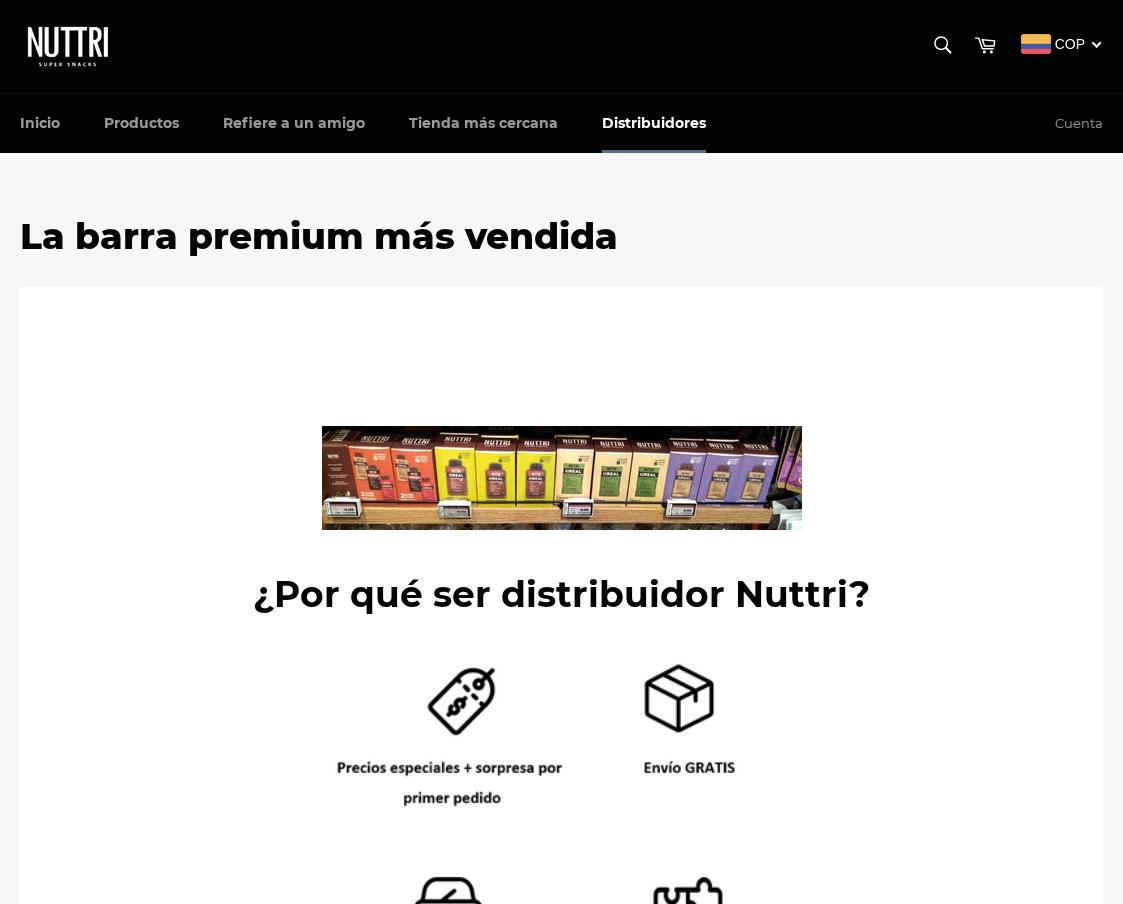 scroll, scrollTop: 0, scrollLeft: 0, axis: both 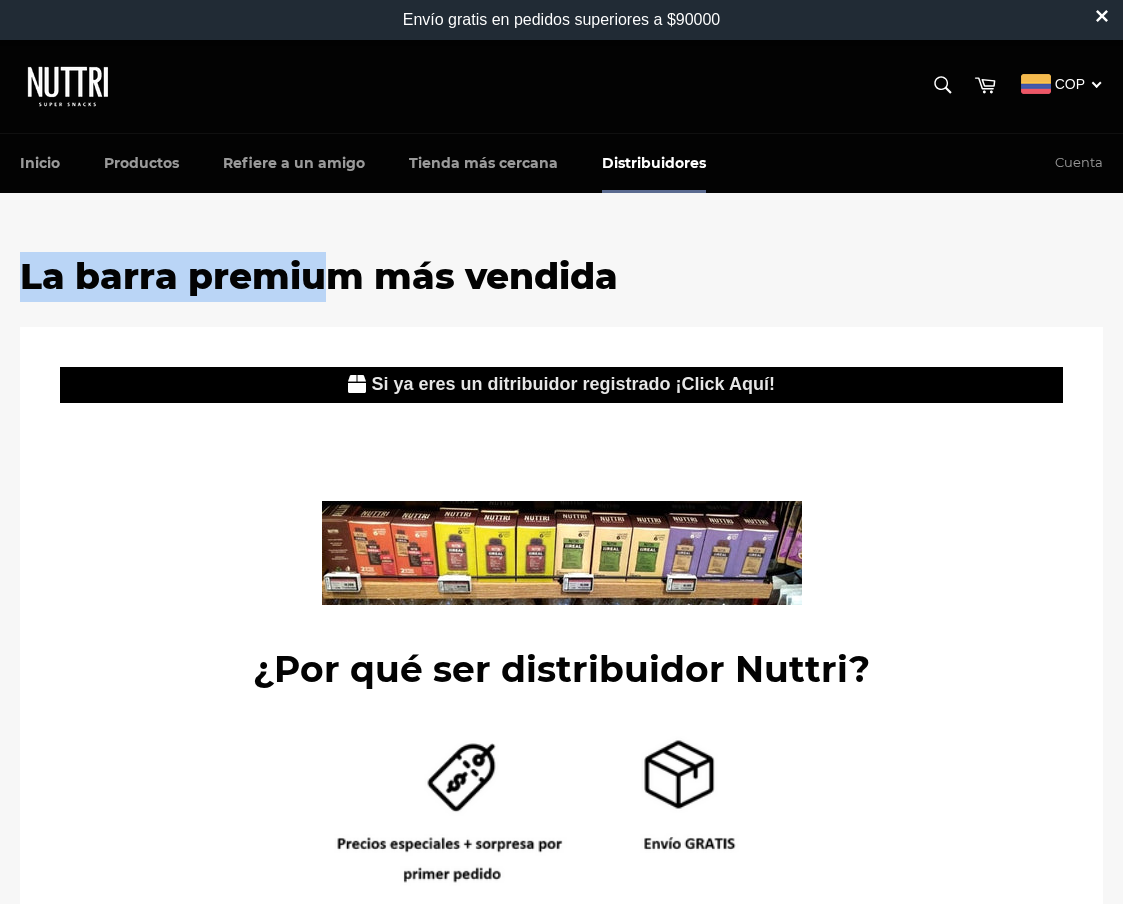 drag, startPoint x: 334, startPoint y: 223, endPoint x: 591, endPoint y: 235, distance: 257.28 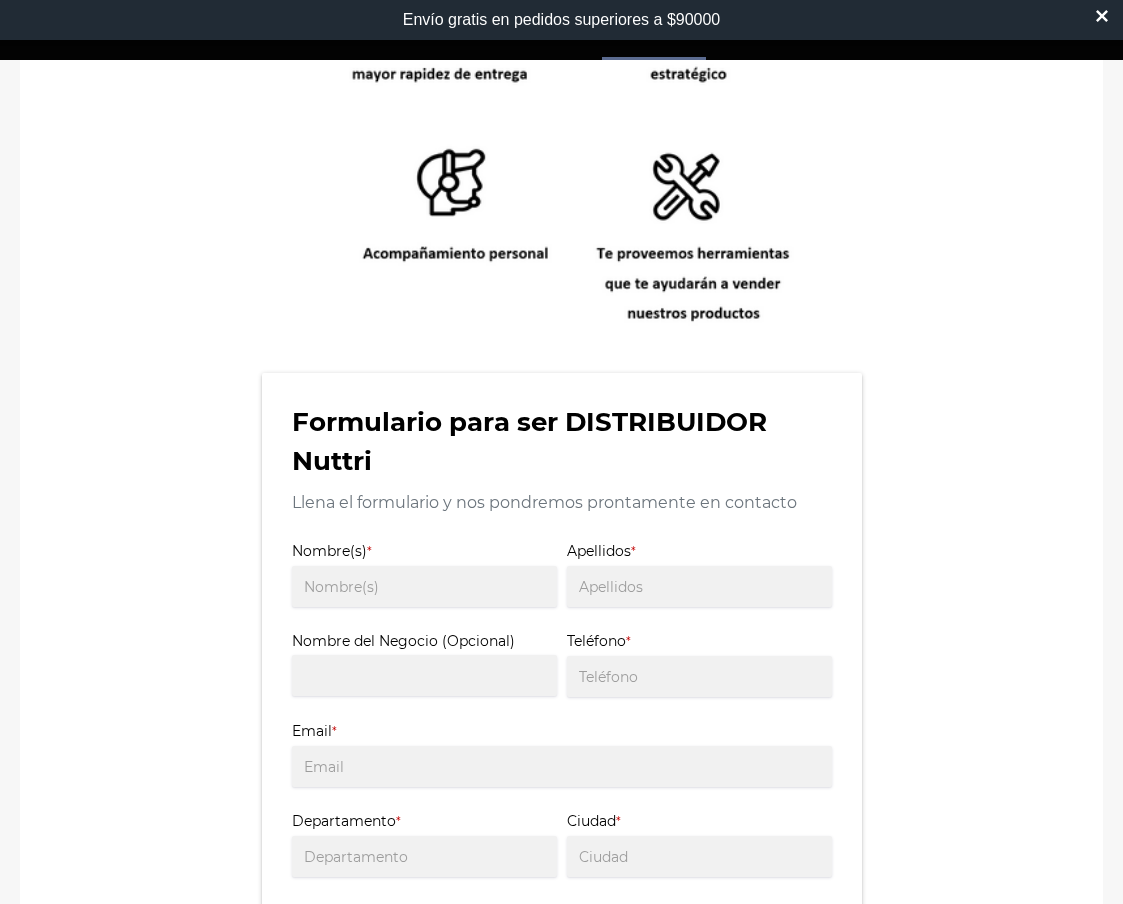 scroll, scrollTop: 1087, scrollLeft: 0, axis: vertical 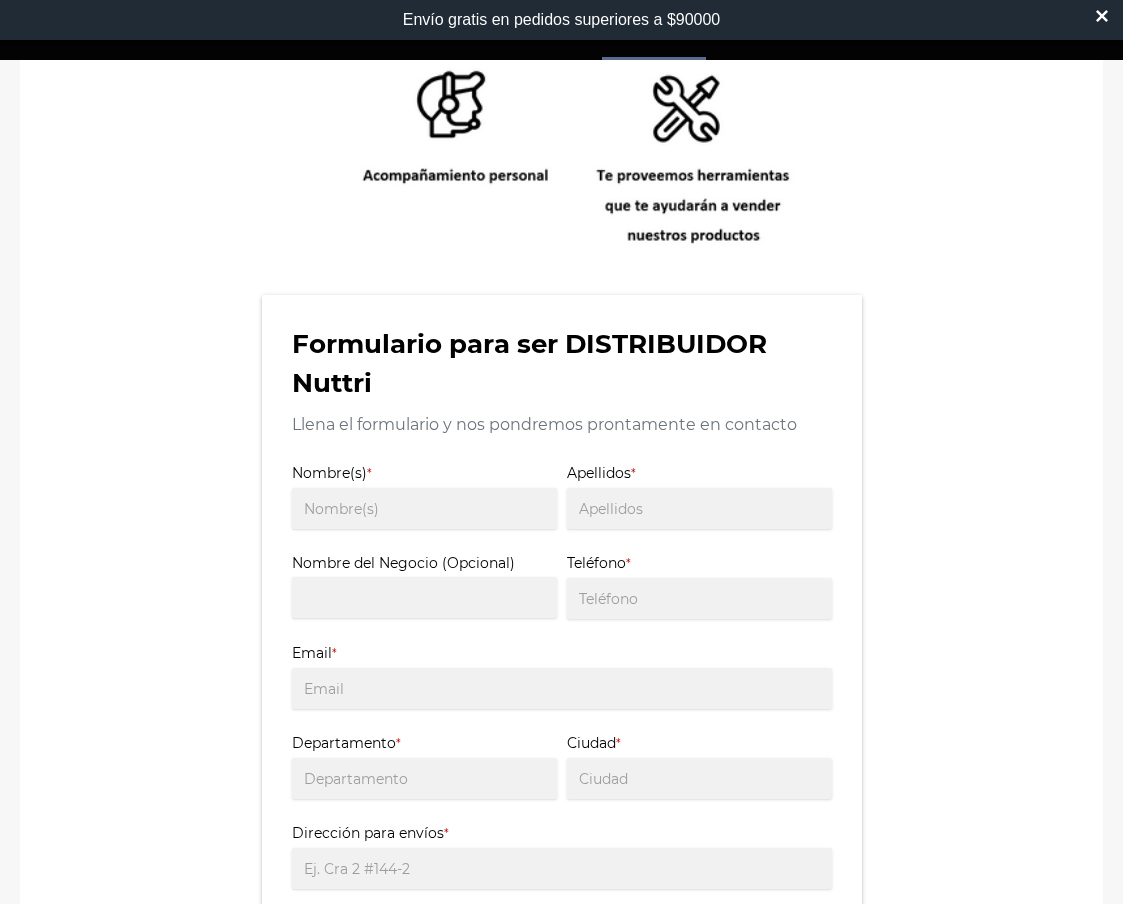 click on "Nombre(s)  *
Apellidos  *
Nombre del Negocio (Opcional)
Teléfono  *
Email  *
Departamento  *
Ciudad  *
*" at bounding box center (562, 732) 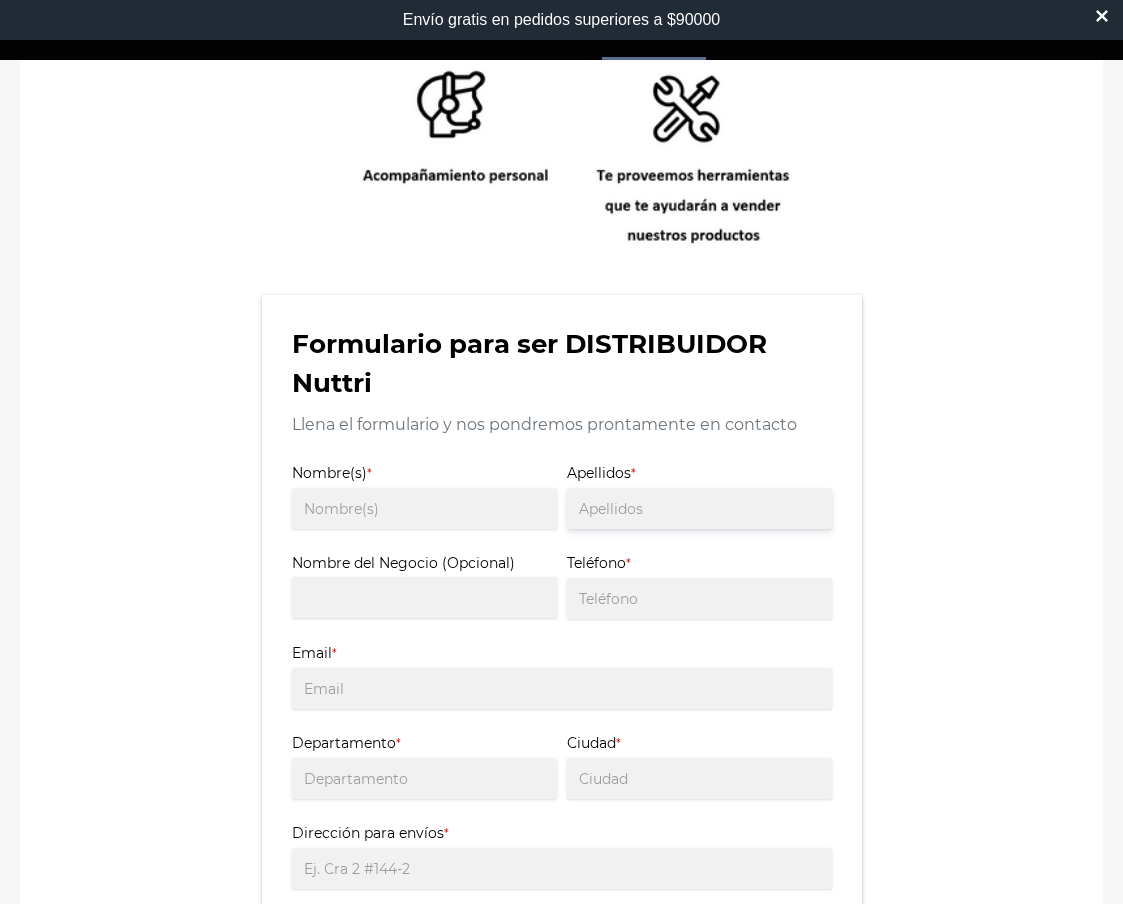 click on "Apellidos  *" at bounding box center [699, 508] 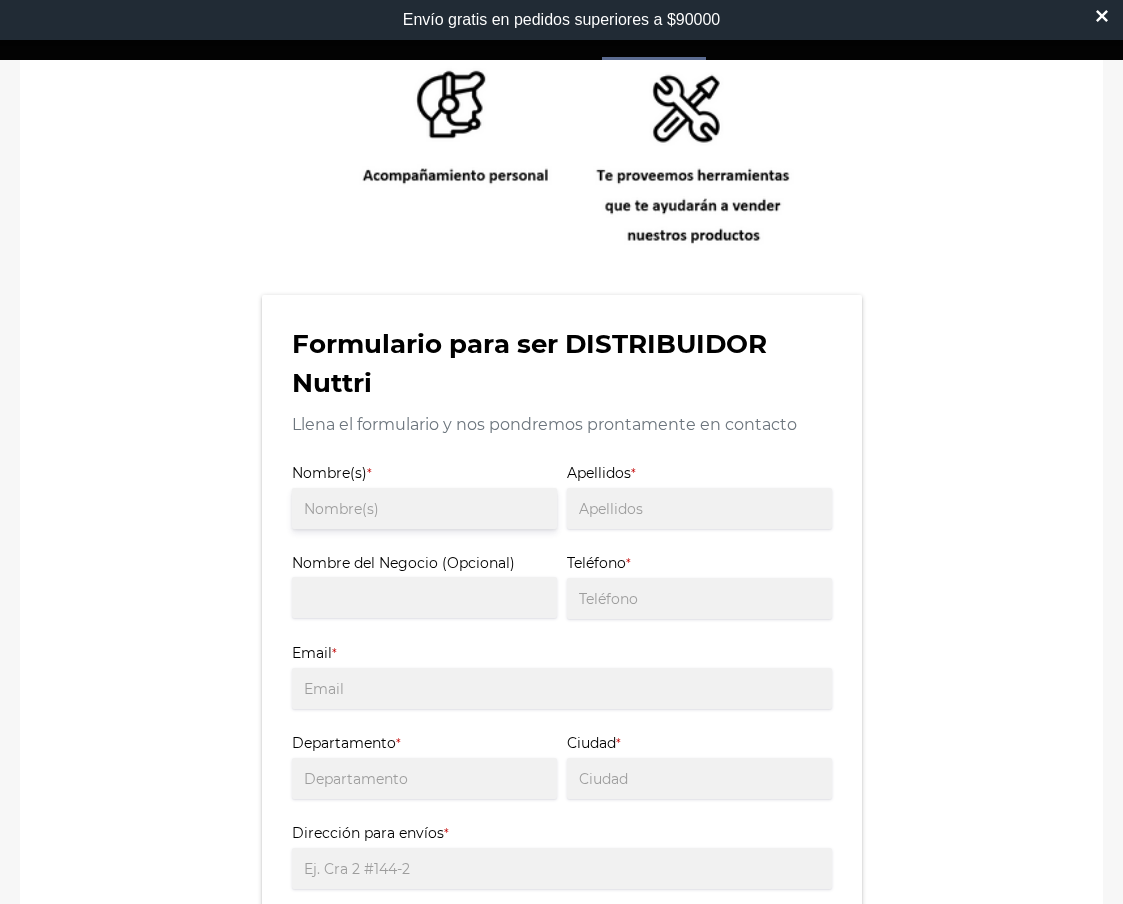 click on "Nombre(s)  *" at bounding box center (424, 508) 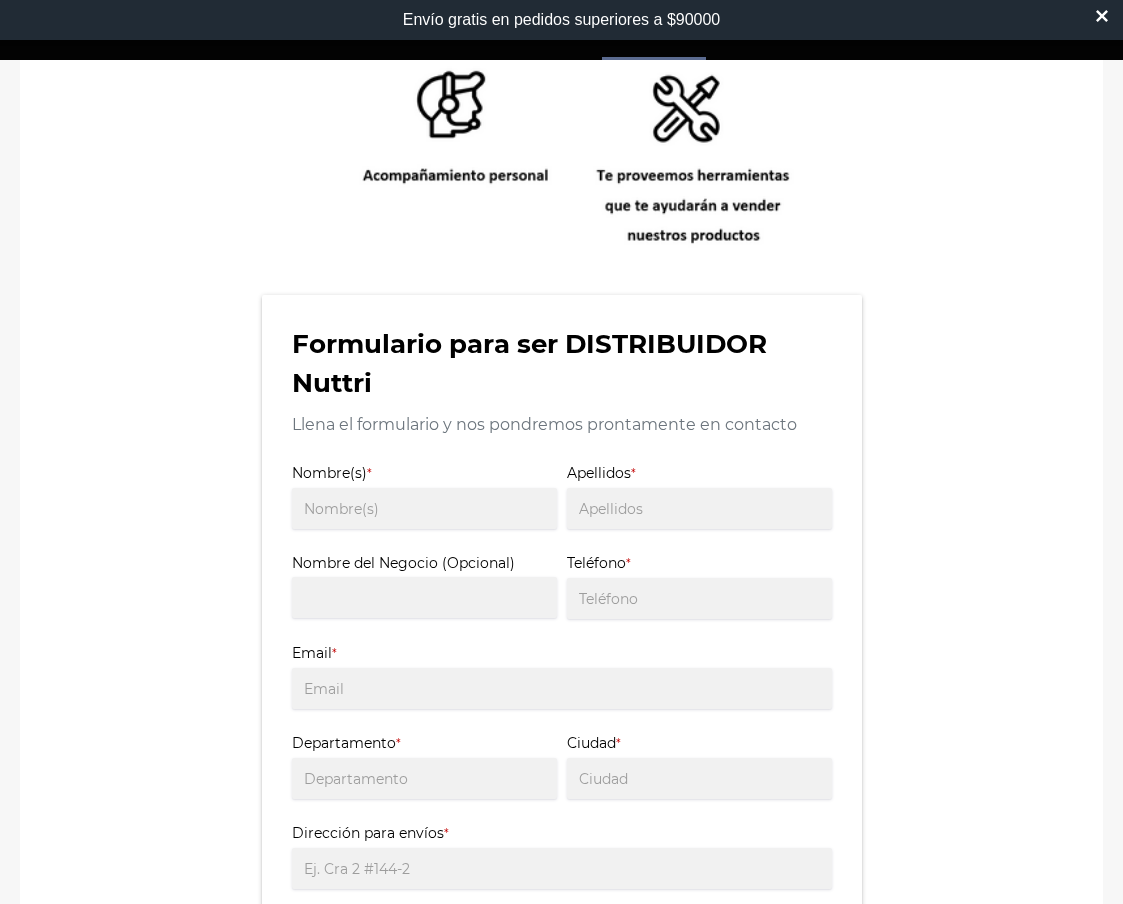 click on "Nombre(s)  *
Apellidos  *
Nombre del Negocio (Opcional)
Teléfono  *
Email  *
Departamento  *
Ciudad  *
*" at bounding box center [562, 732] 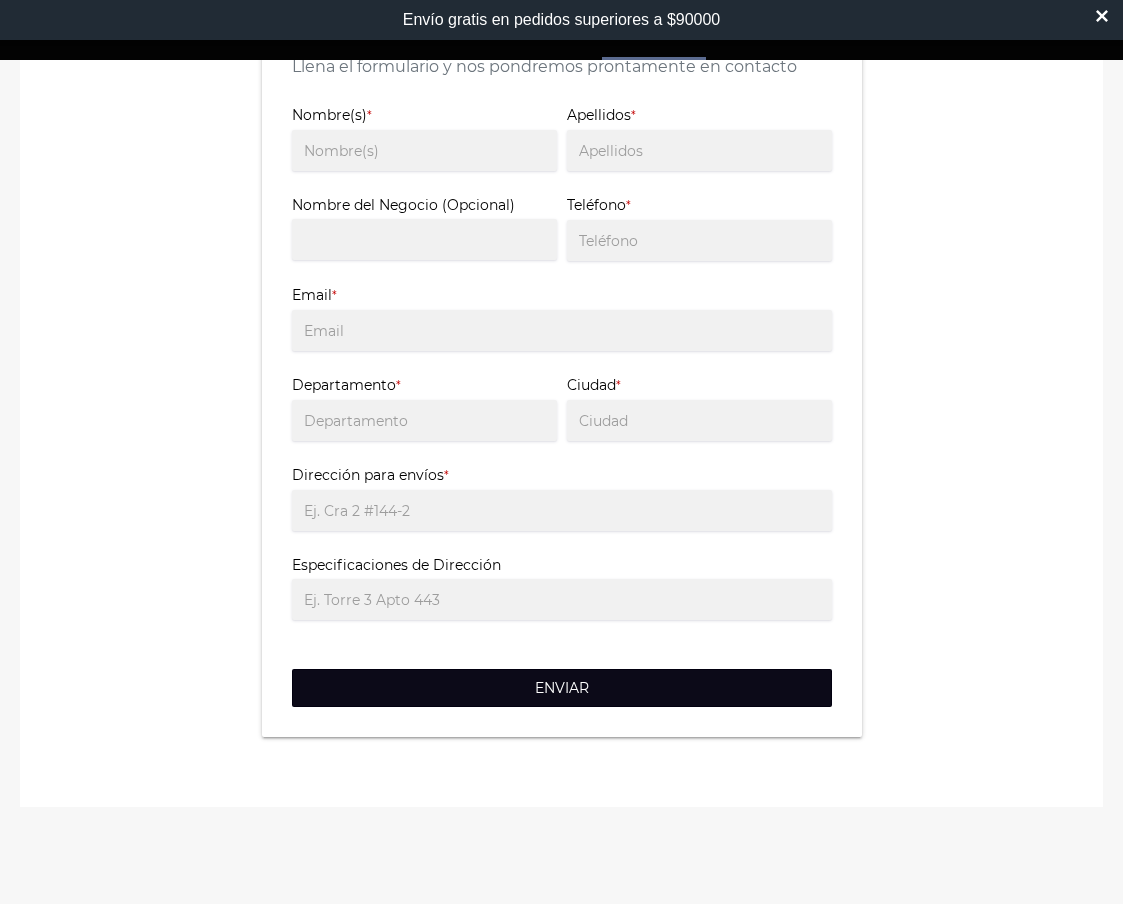 scroll, scrollTop: 1441, scrollLeft: 0, axis: vertical 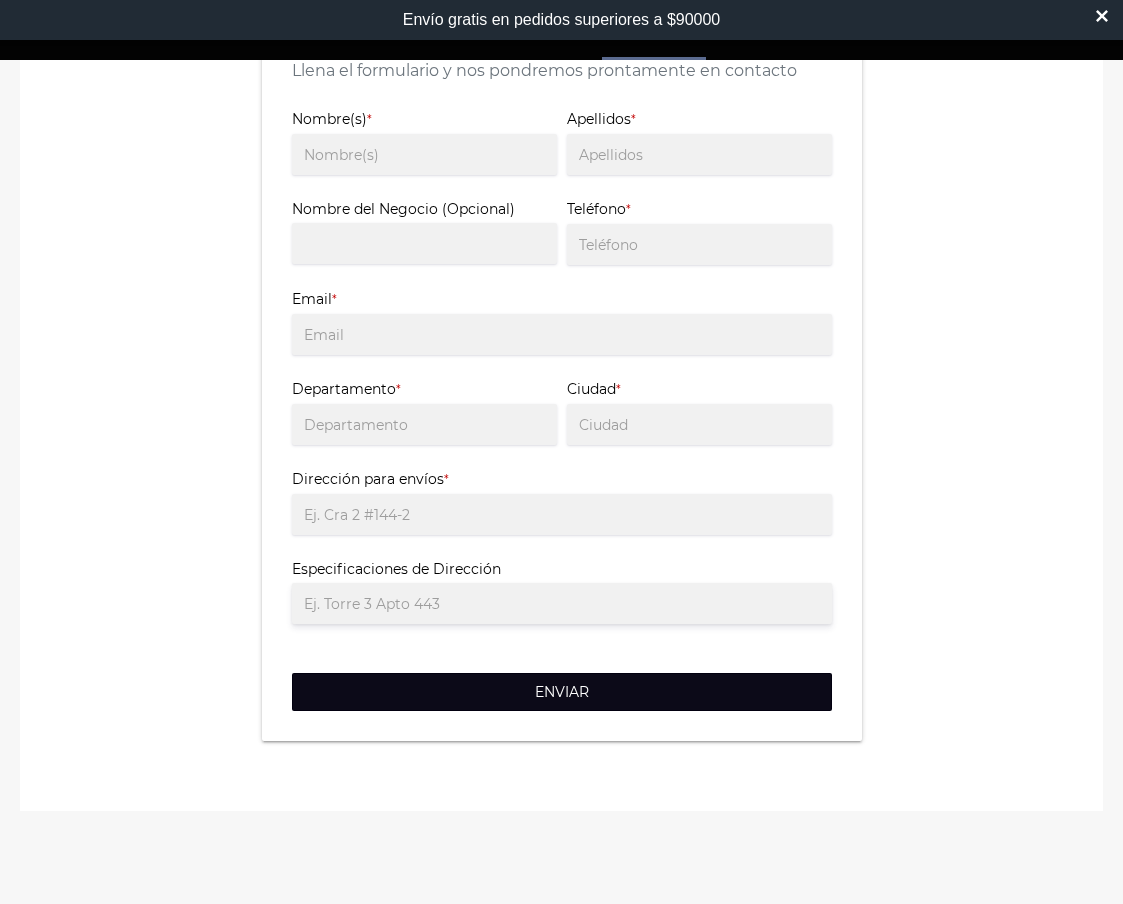 click on "Especificaciones de Dirección" at bounding box center (562, 603) 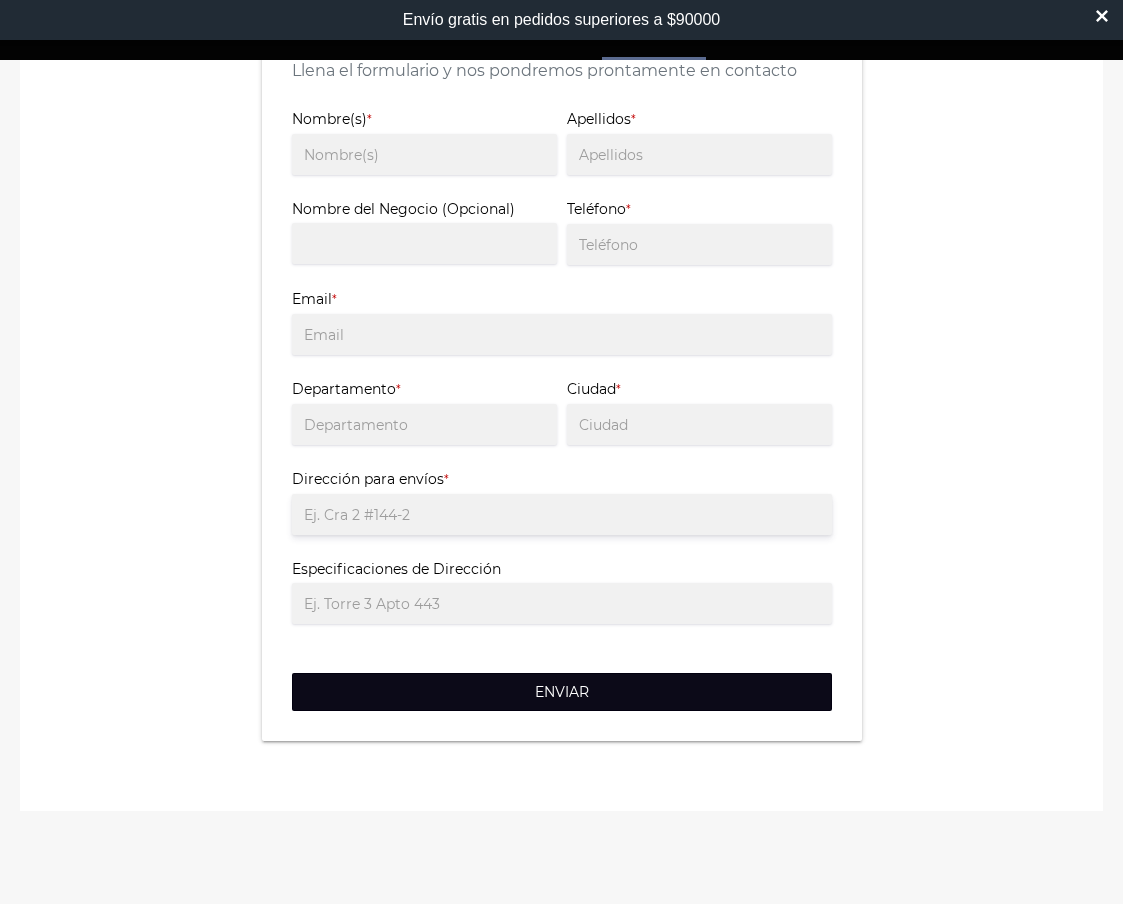 click on "Dirección para envíos  *" at bounding box center [562, 514] 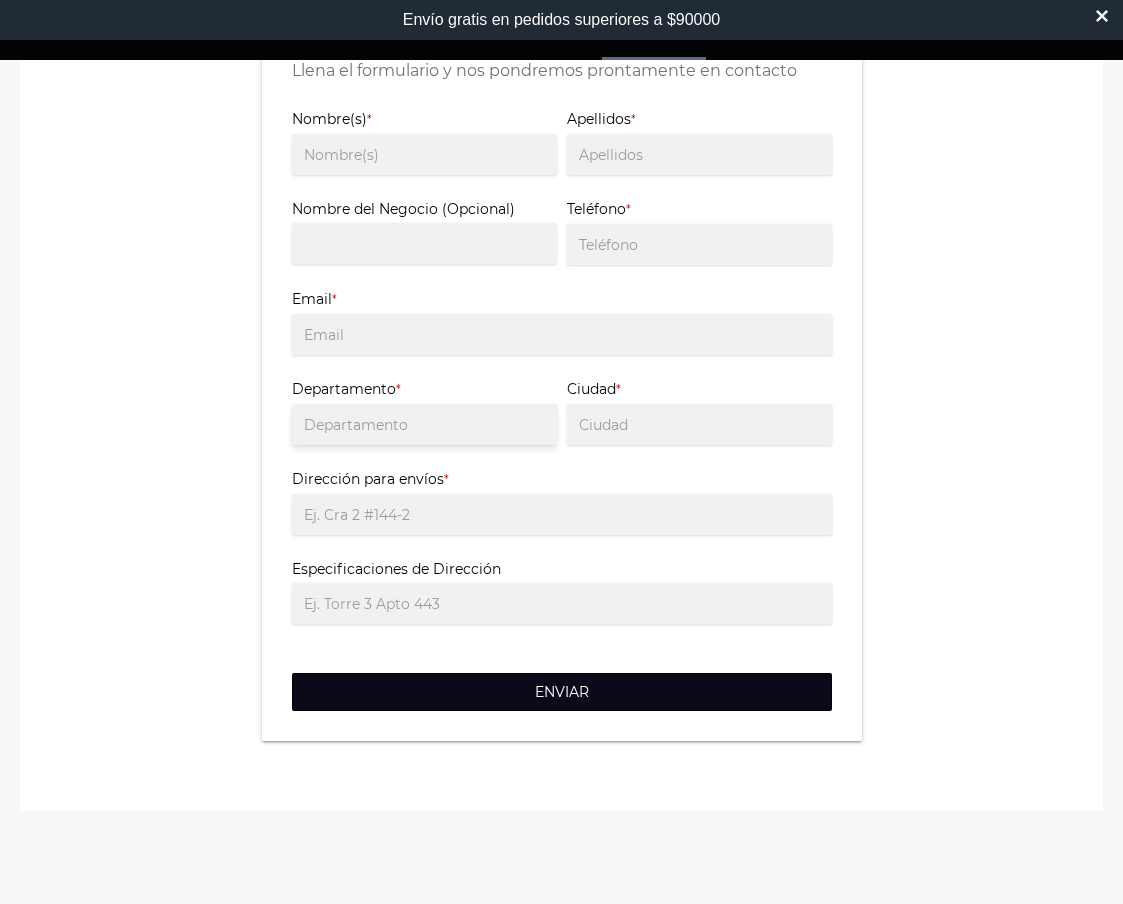 click on "Departamento  *" at bounding box center [424, 424] 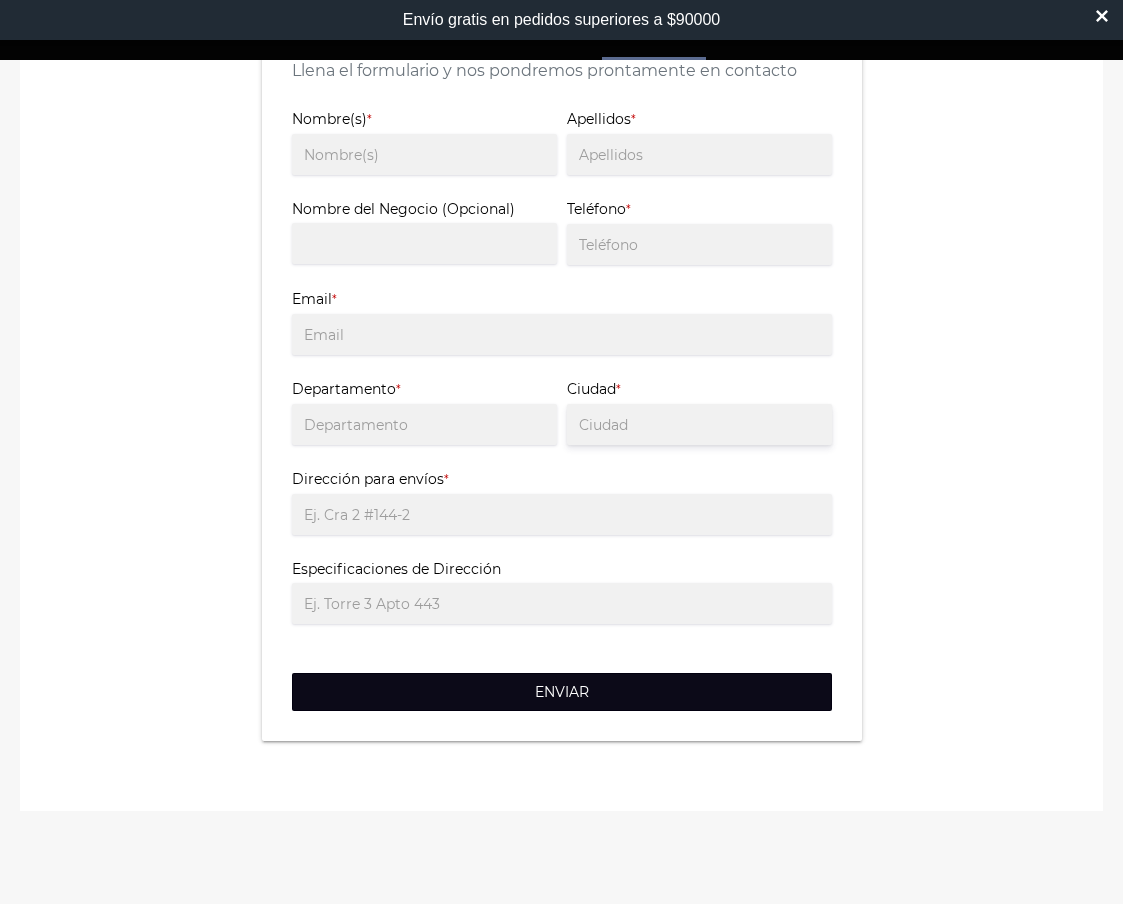 click on "Ciudad  *" at bounding box center [699, 424] 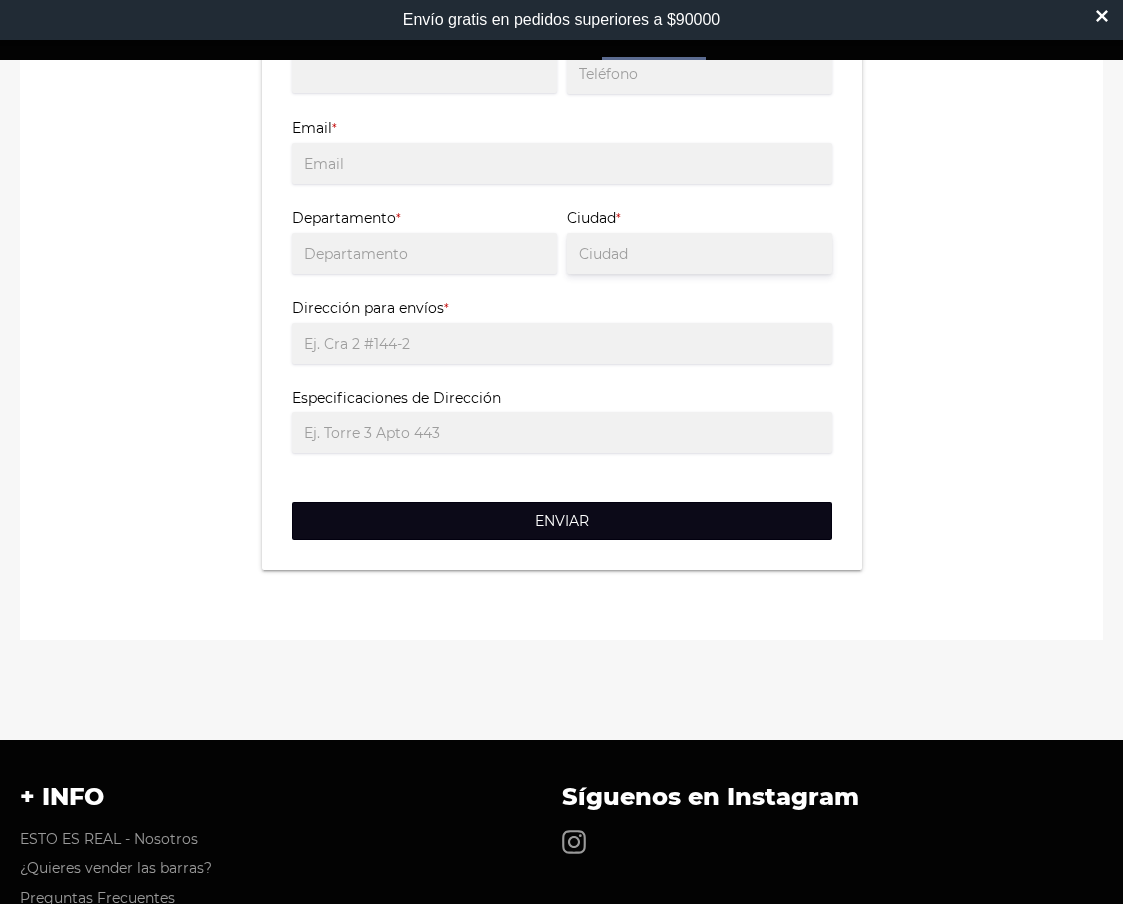 scroll, scrollTop: 1822, scrollLeft: 0, axis: vertical 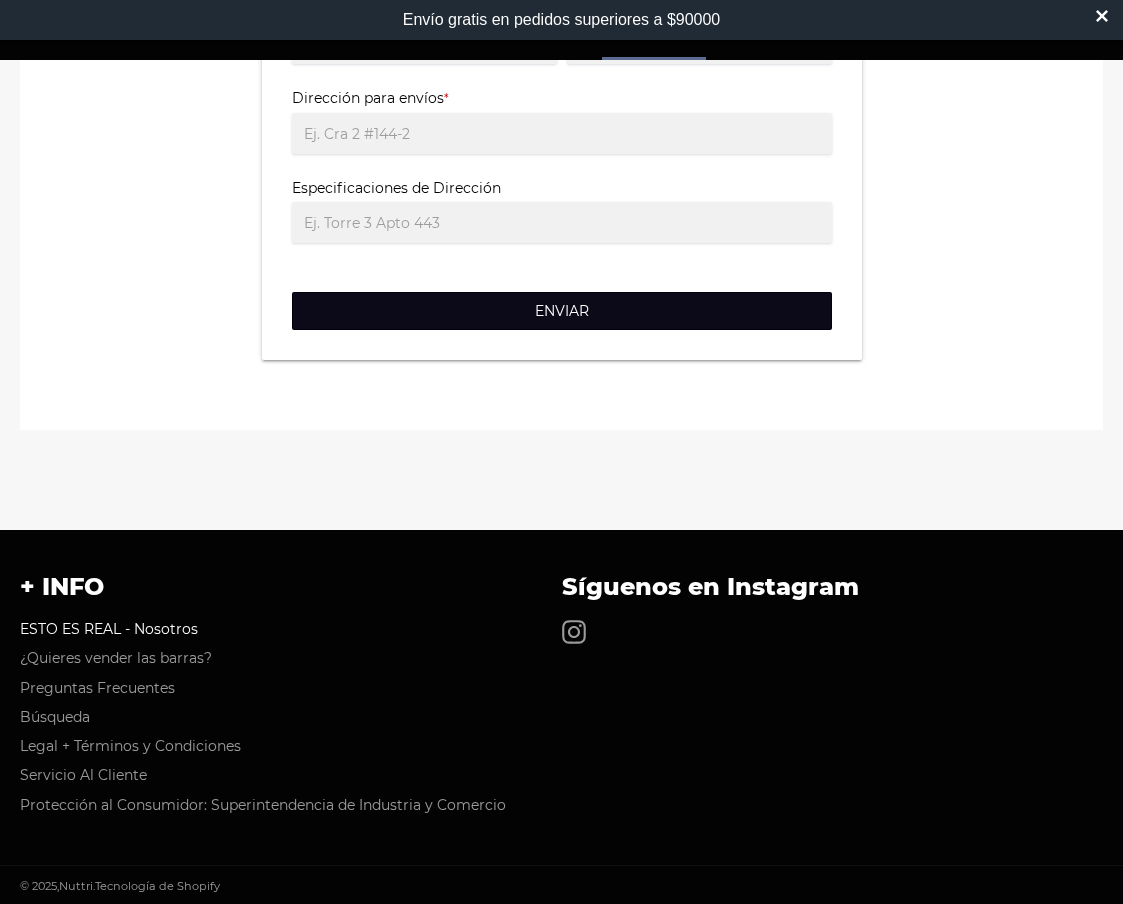 click on "ESTO ES REAL - Nosotros" at bounding box center (109, 629) 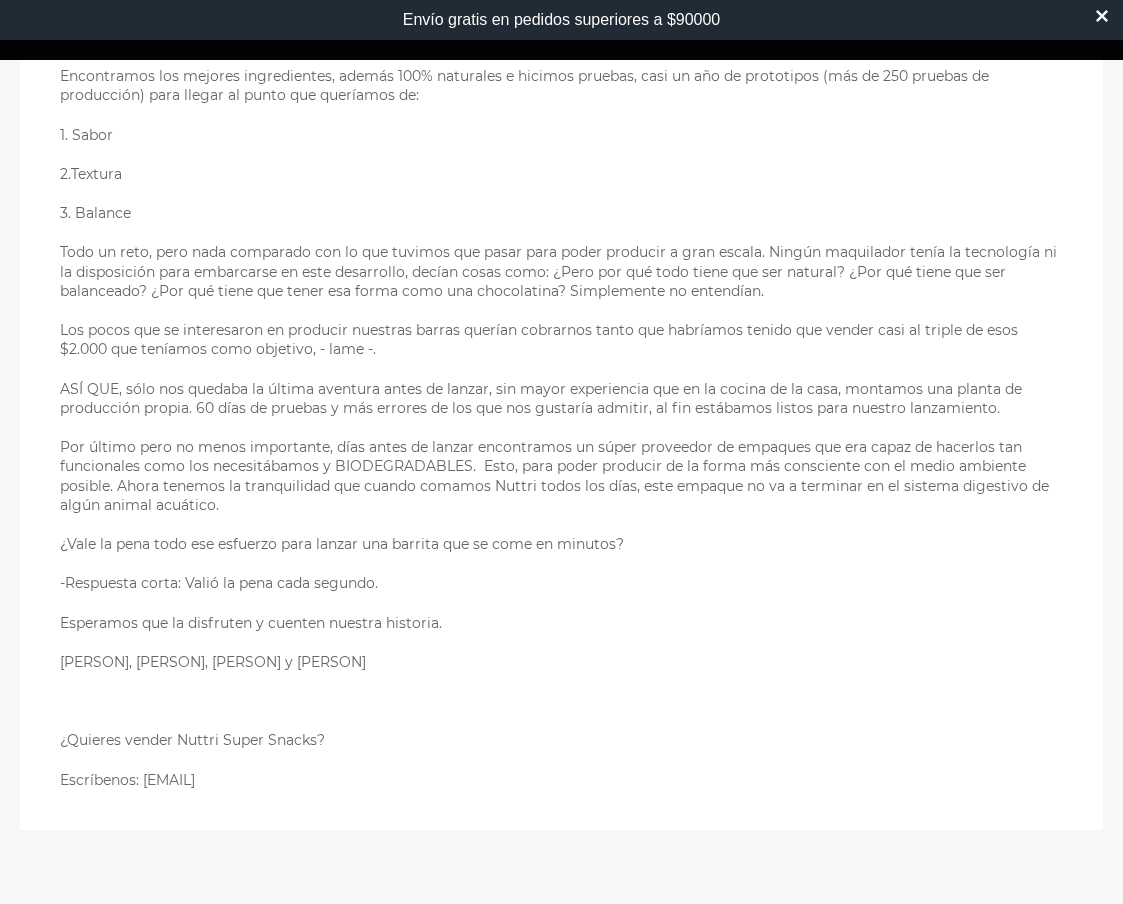 scroll, scrollTop: 703, scrollLeft: 0, axis: vertical 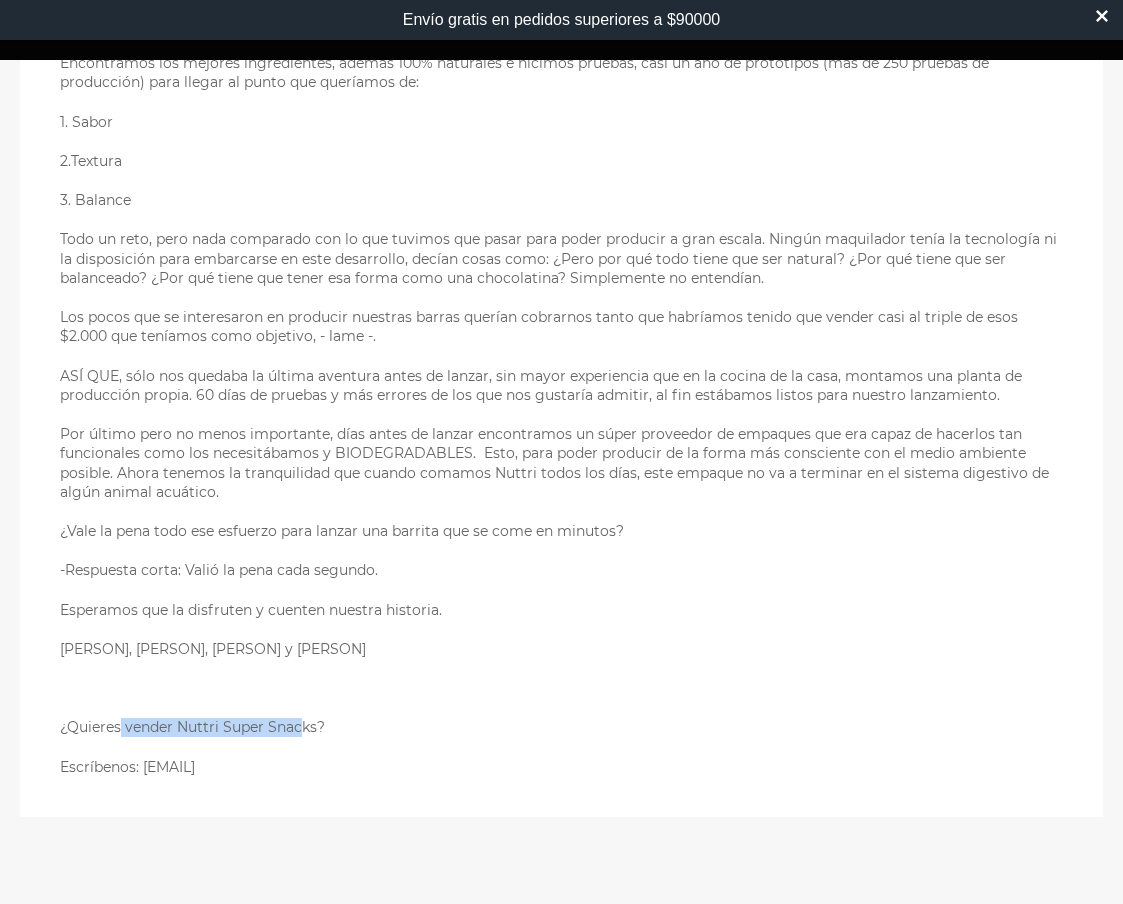 drag, startPoint x: 119, startPoint y: 727, endPoint x: 321, endPoint y: 727, distance: 202 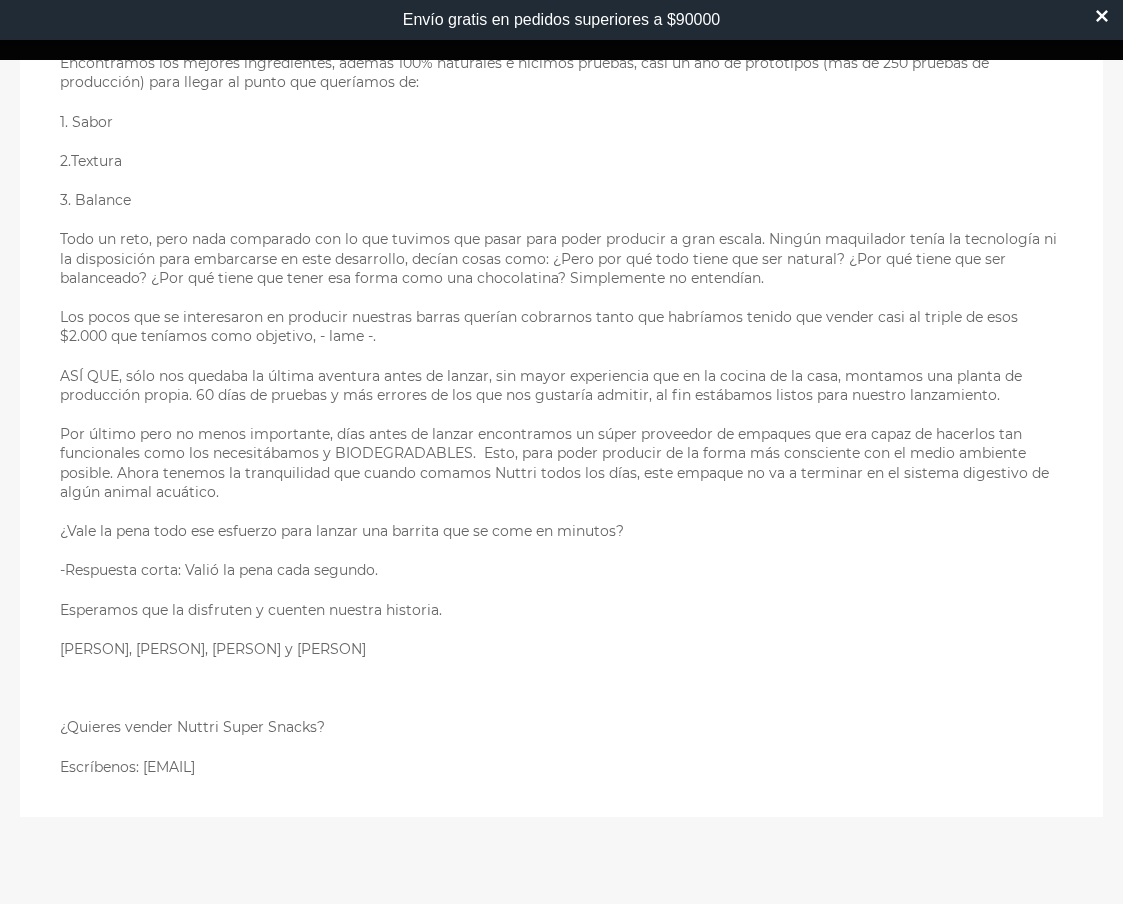 click on "¿Quieres vender Nuttri Super Snacks?" at bounding box center [561, 727] 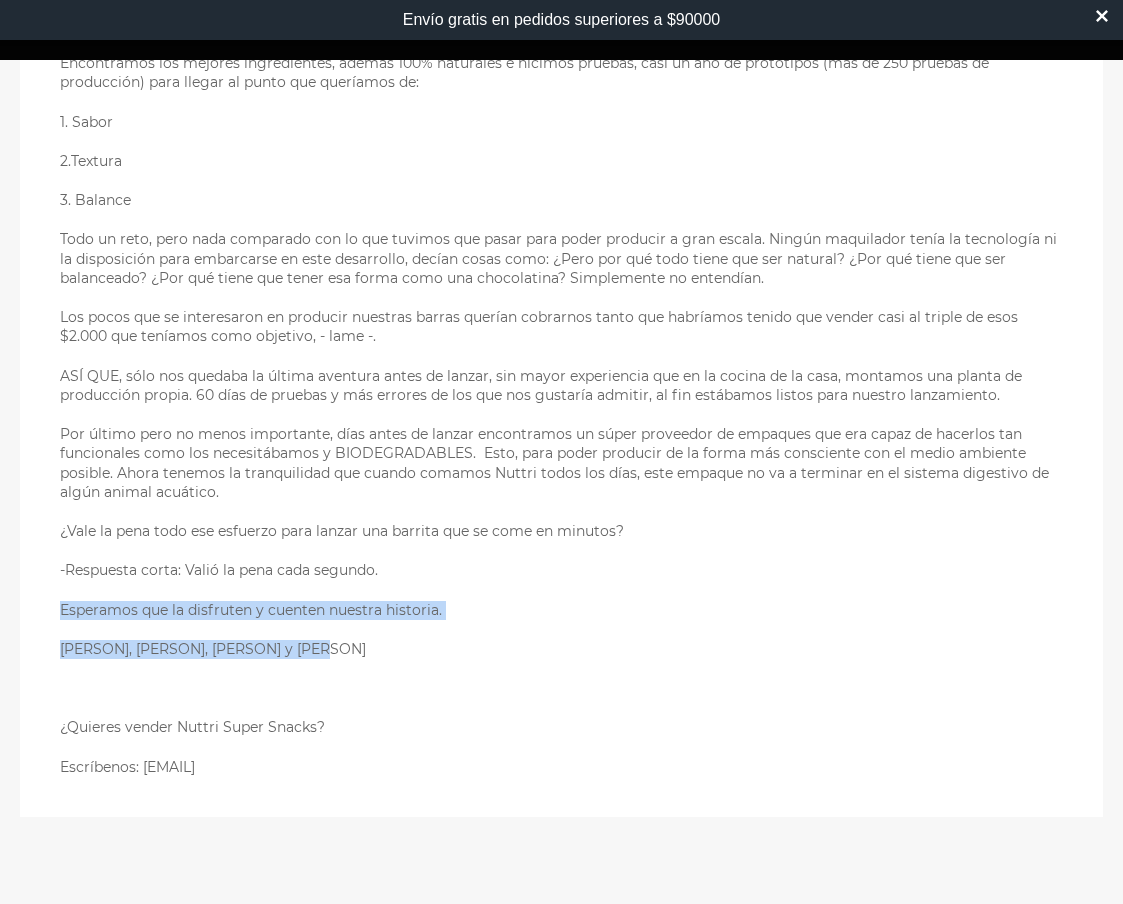 drag, startPoint x: 331, startPoint y: 648, endPoint x: 59, endPoint y: 602, distance: 275.86227 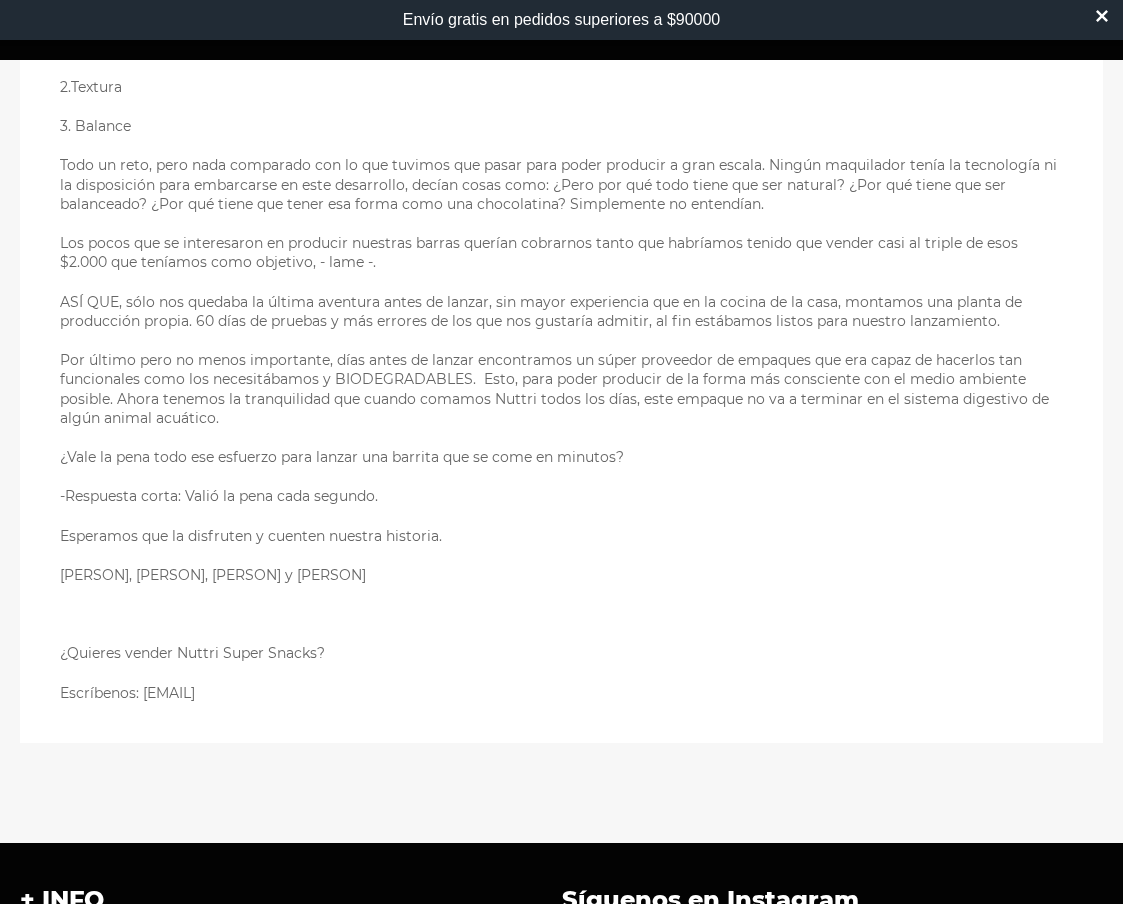 scroll, scrollTop: 779, scrollLeft: 0, axis: vertical 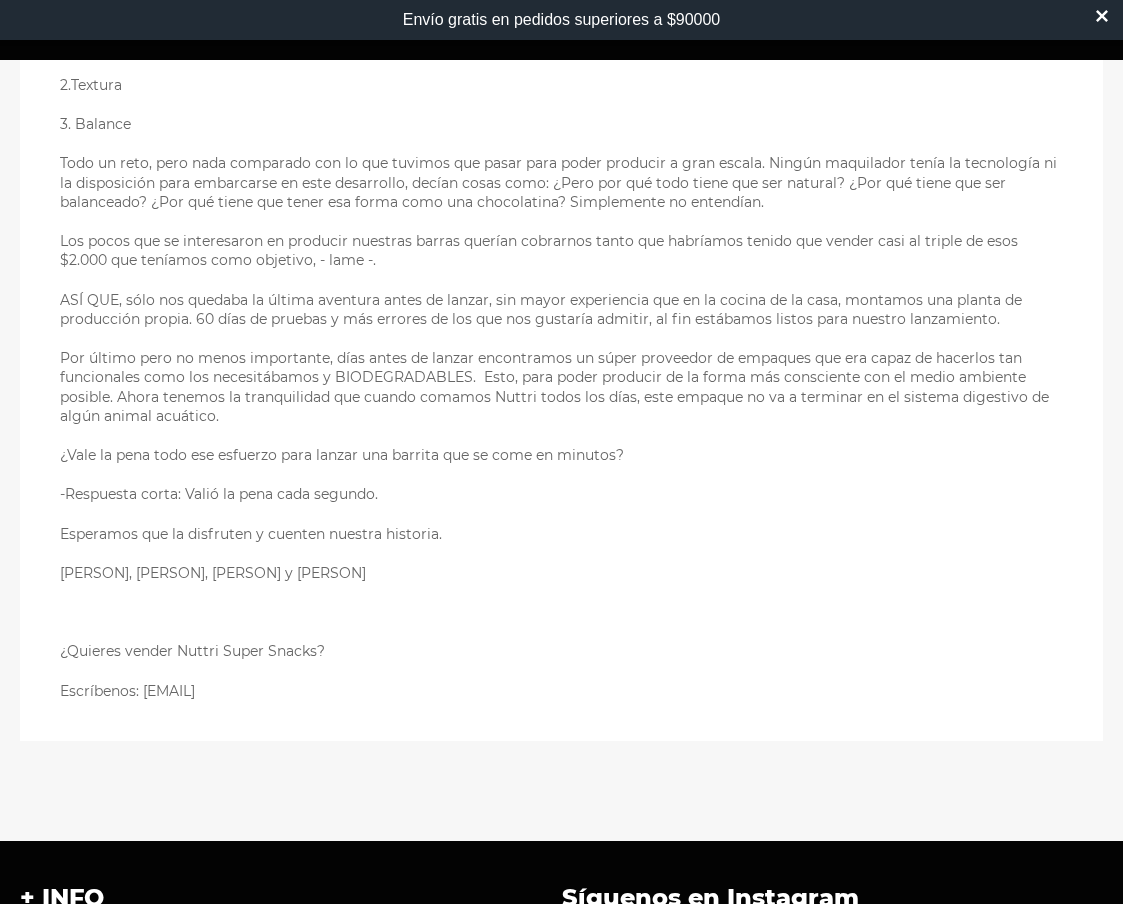 drag, startPoint x: 215, startPoint y: 692, endPoint x: 370, endPoint y: 692, distance: 155 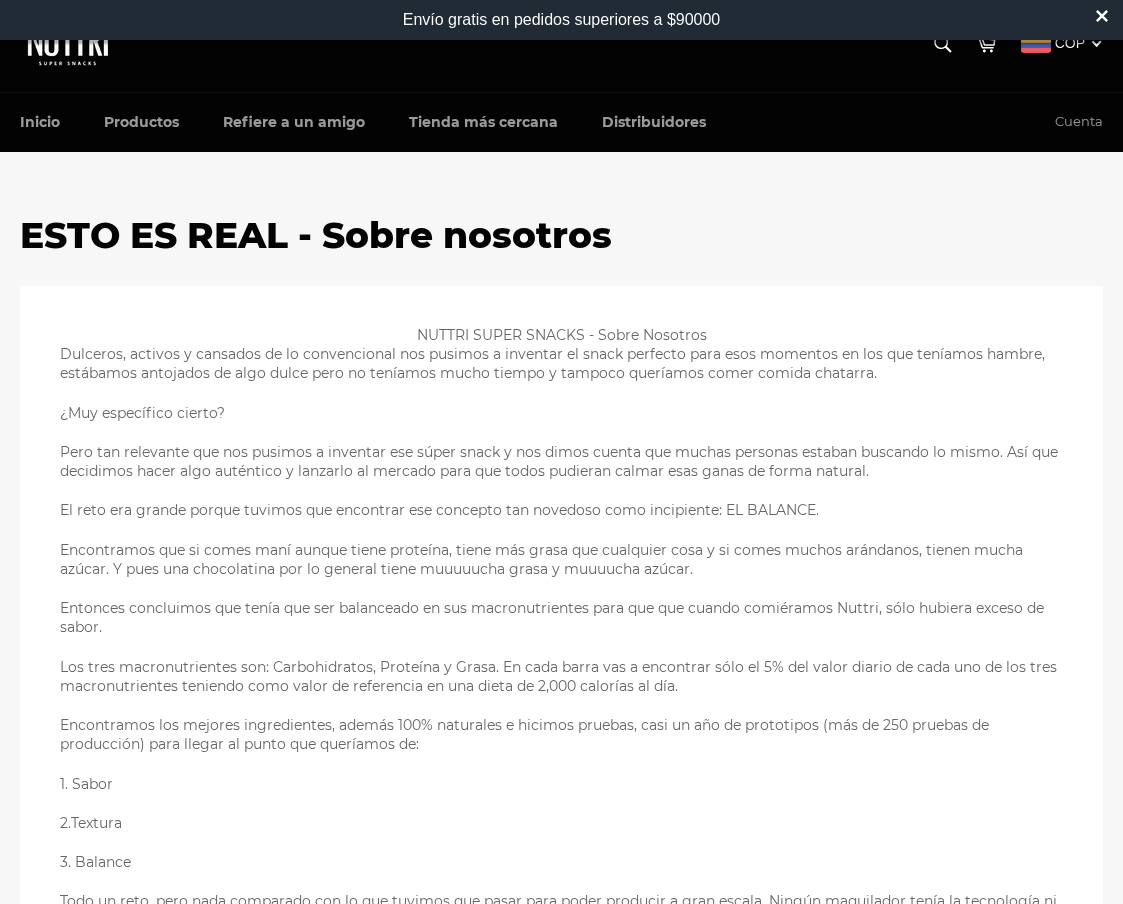 scroll, scrollTop: 22, scrollLeft: 0, axis: vertical 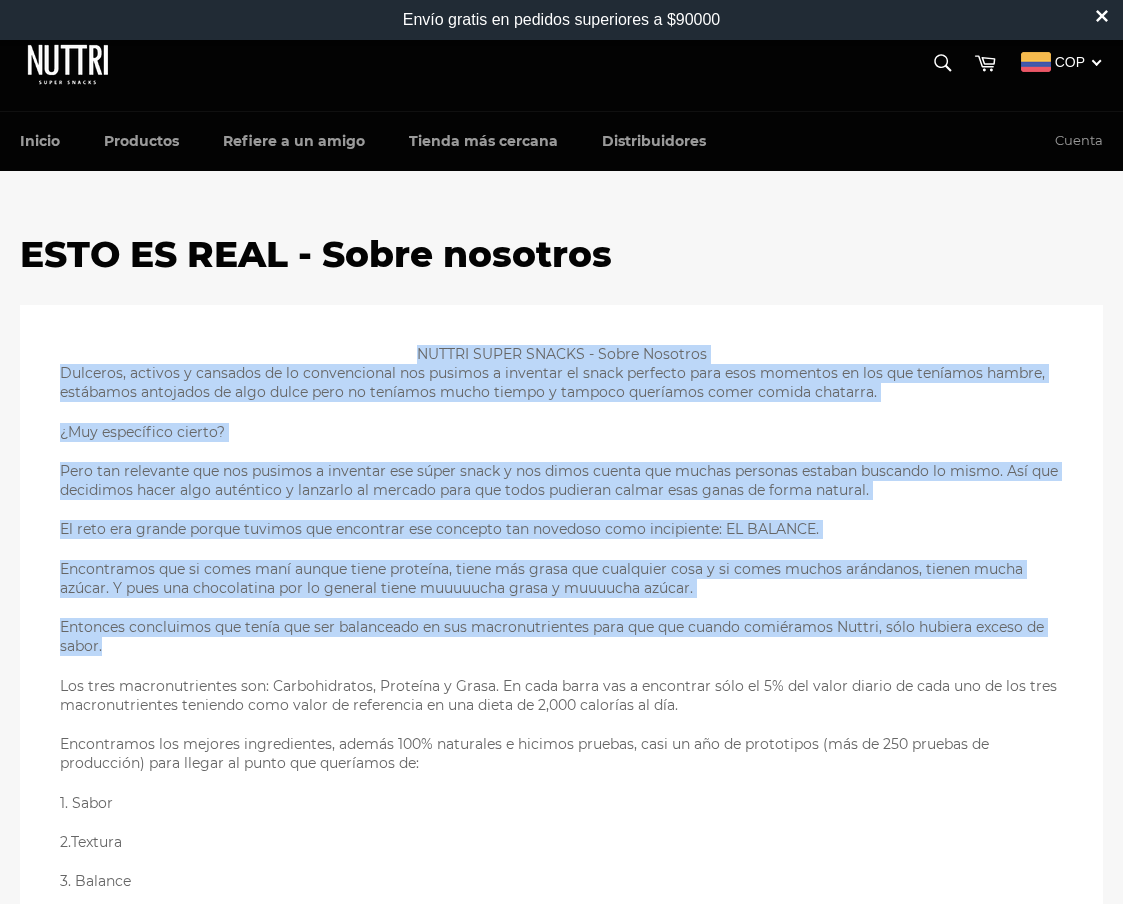 drag, startPoint x: 434, startPoint y: 364, endPoint x: 825, endPoint y: 652, distance: 485.61816 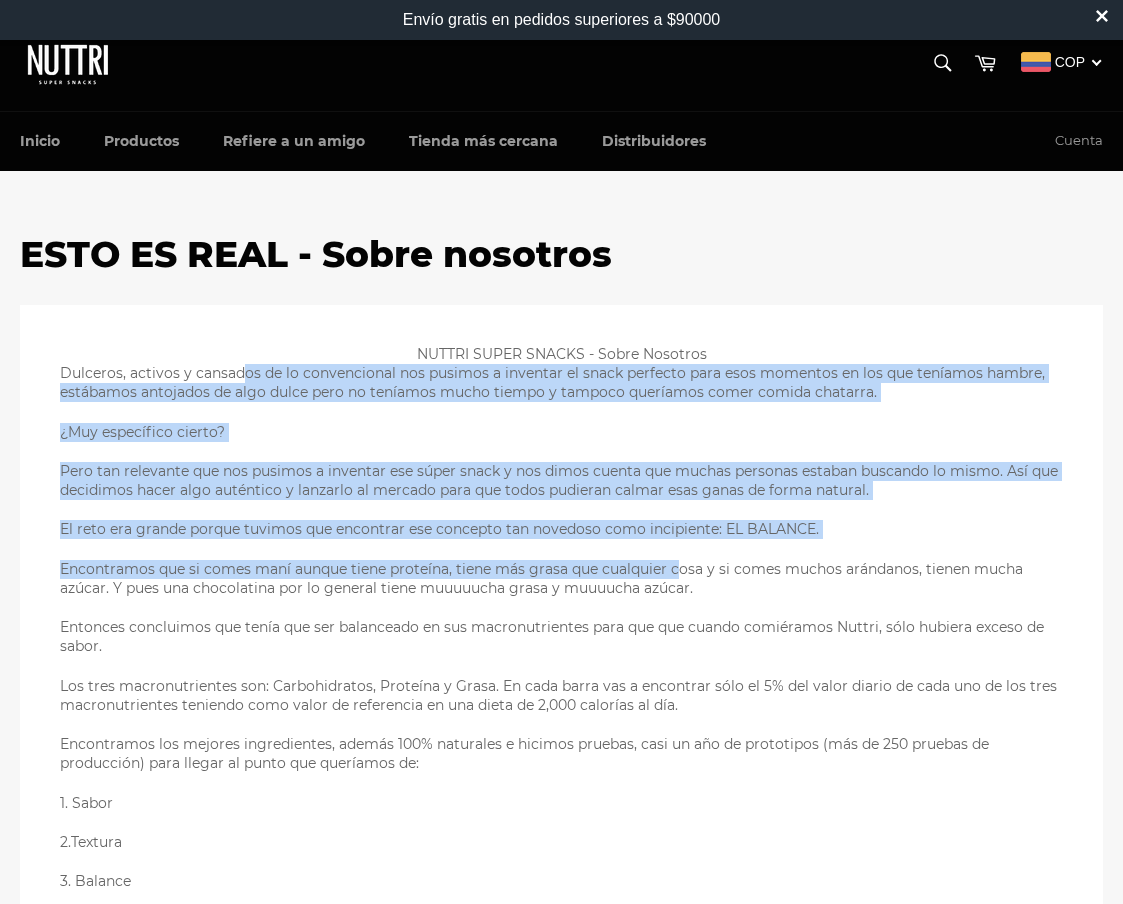 drag, startPoint x: 245, startPoint y: 372, endPoint x: 680, endPoint y: 574, distance: 479.61337 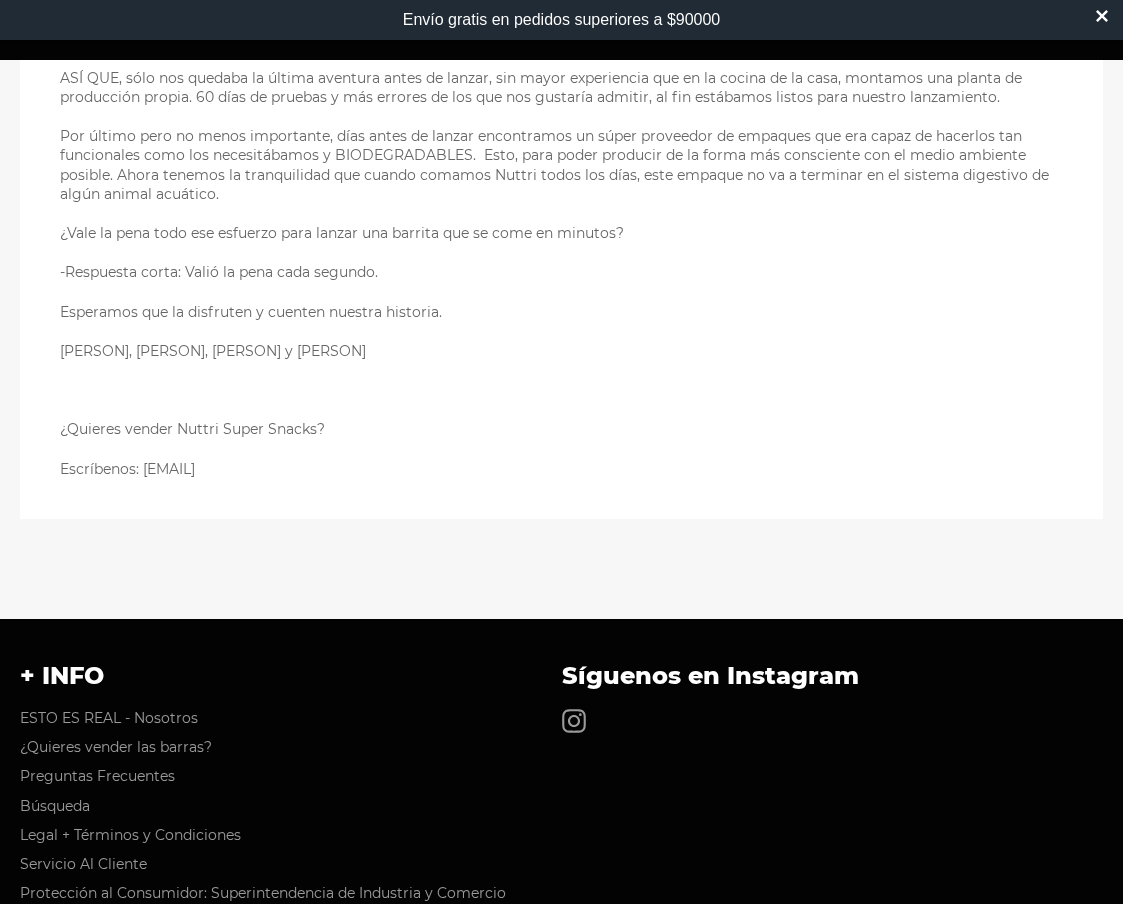 scroll, scrollTop: 1026, scrollLeft: 0, axis: vertical 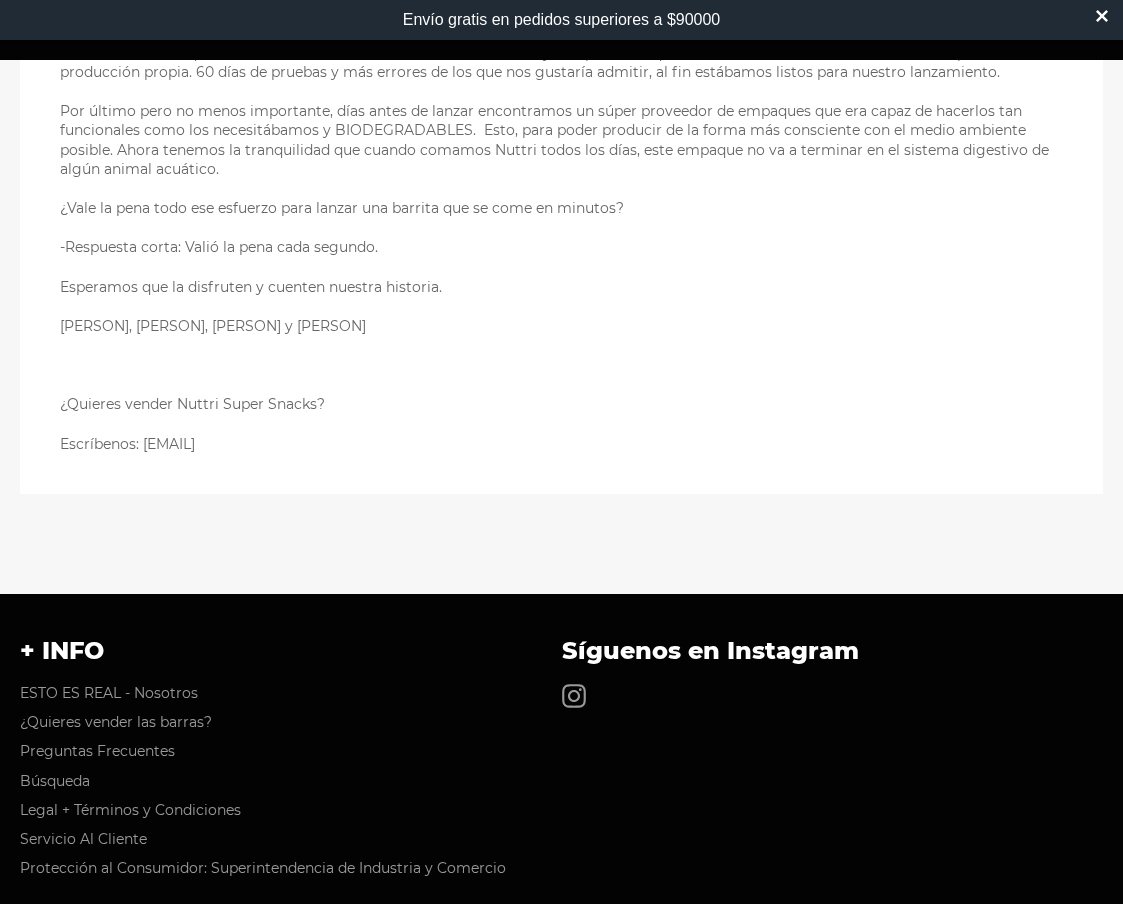drag, startPoint x: 241, startPoint y: 440, endPoint x: 380, endPoint y: 440, distance: 139 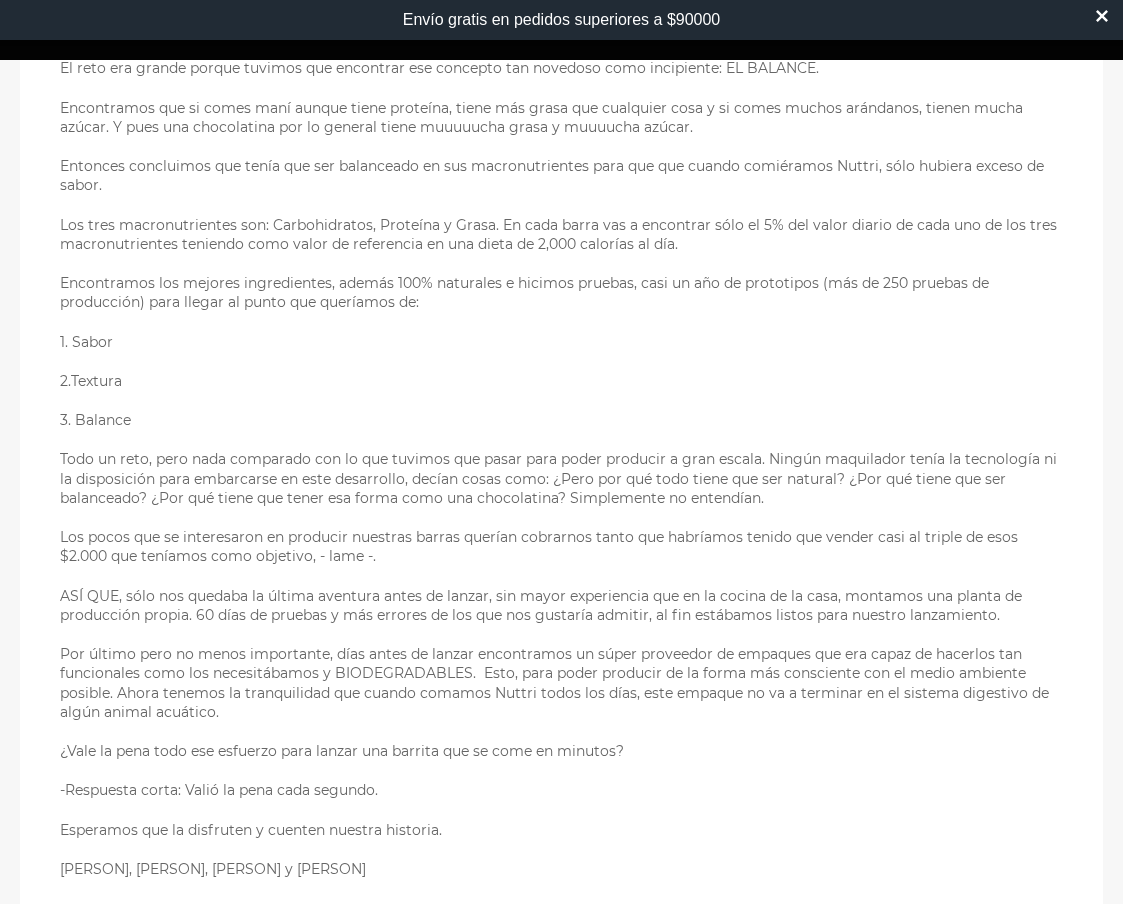 scroll, scrollTop: 0, scrollLeft: 0, axis: both 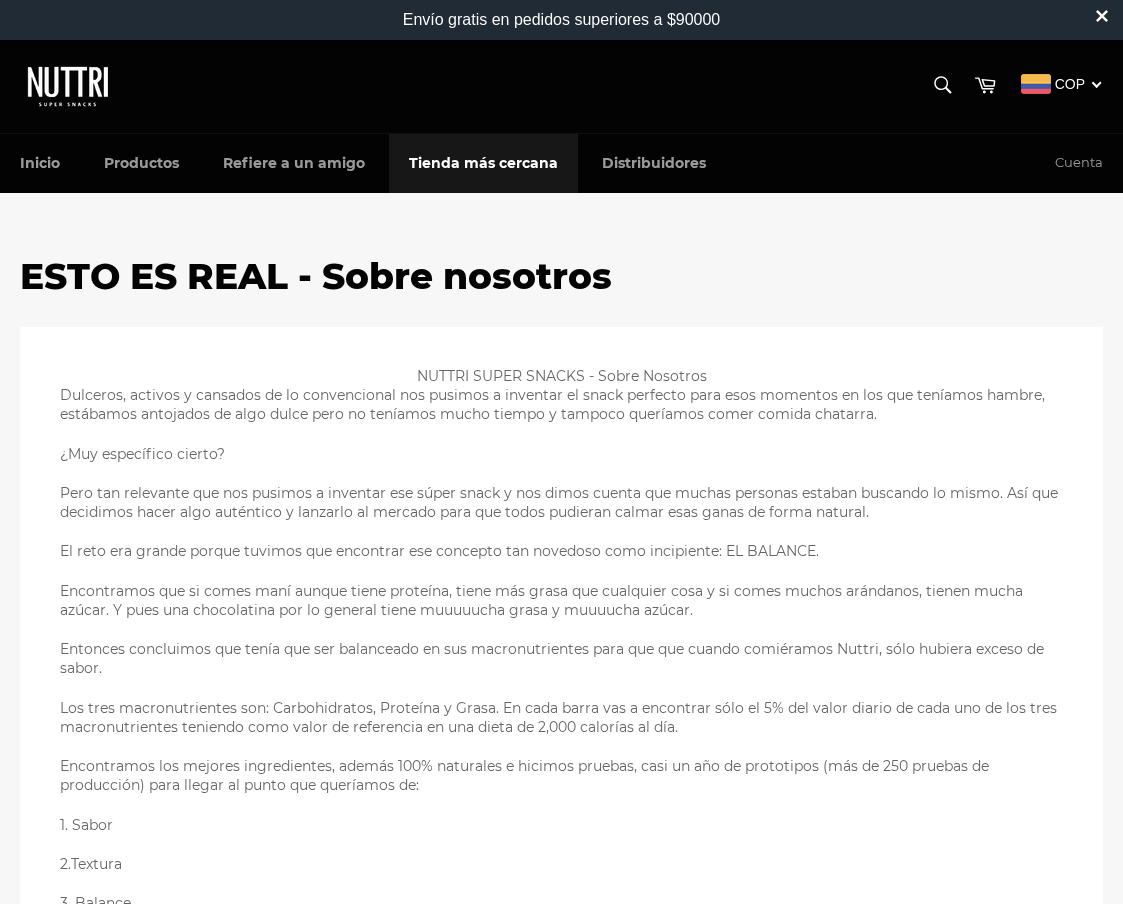click on "Tienda más cercana" at bounding box center [483, 163] 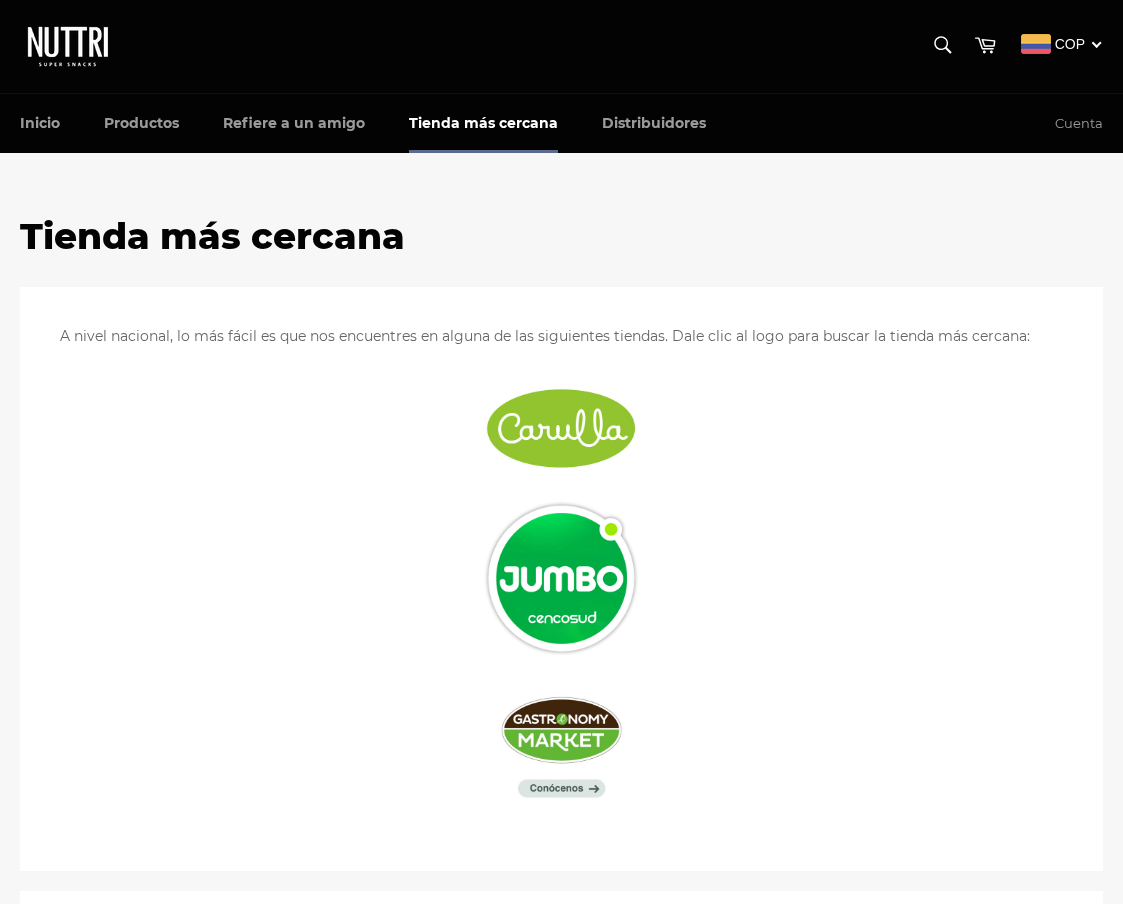 scroll, scrollTop: 0, scrollLeft: 0, axis: both 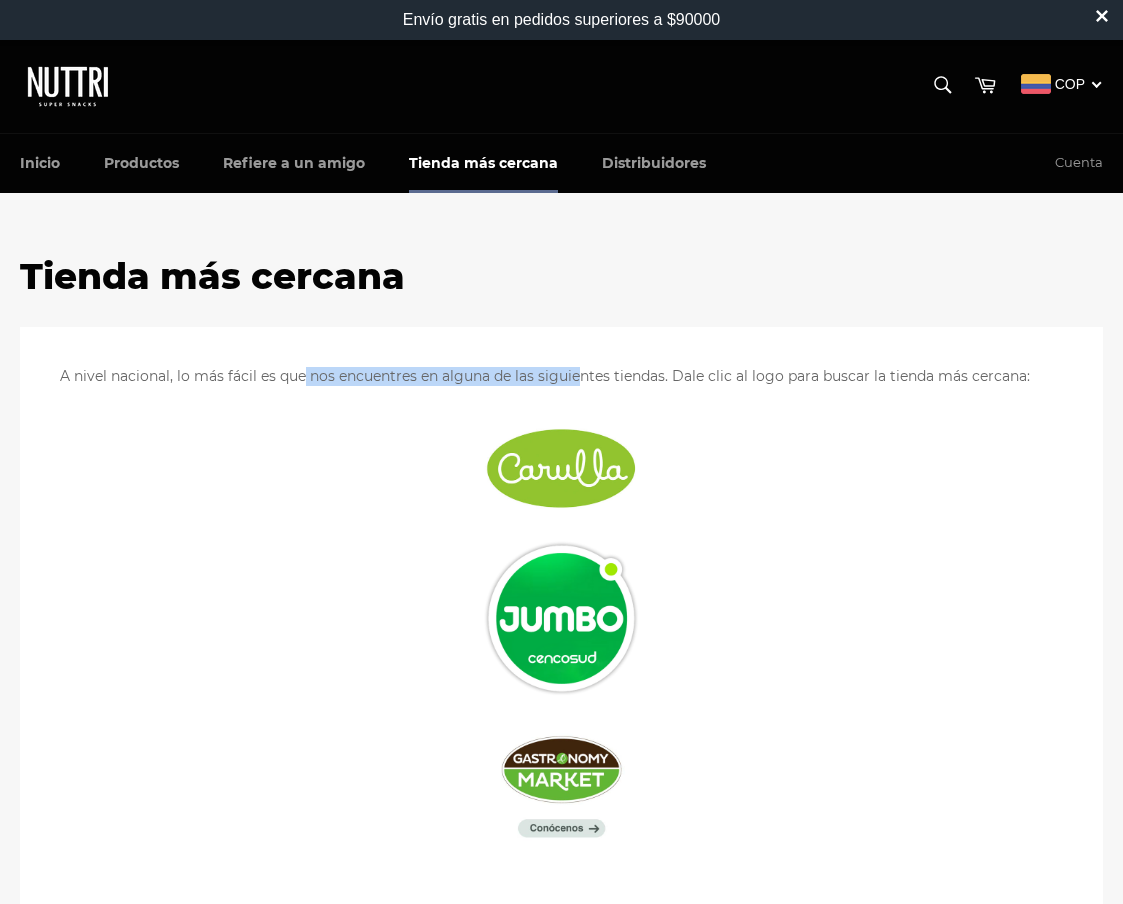drag, startPoint x: 302, startPoint y: 380, endPoint x: 610, endPoint y: 378, distance: 308.0065 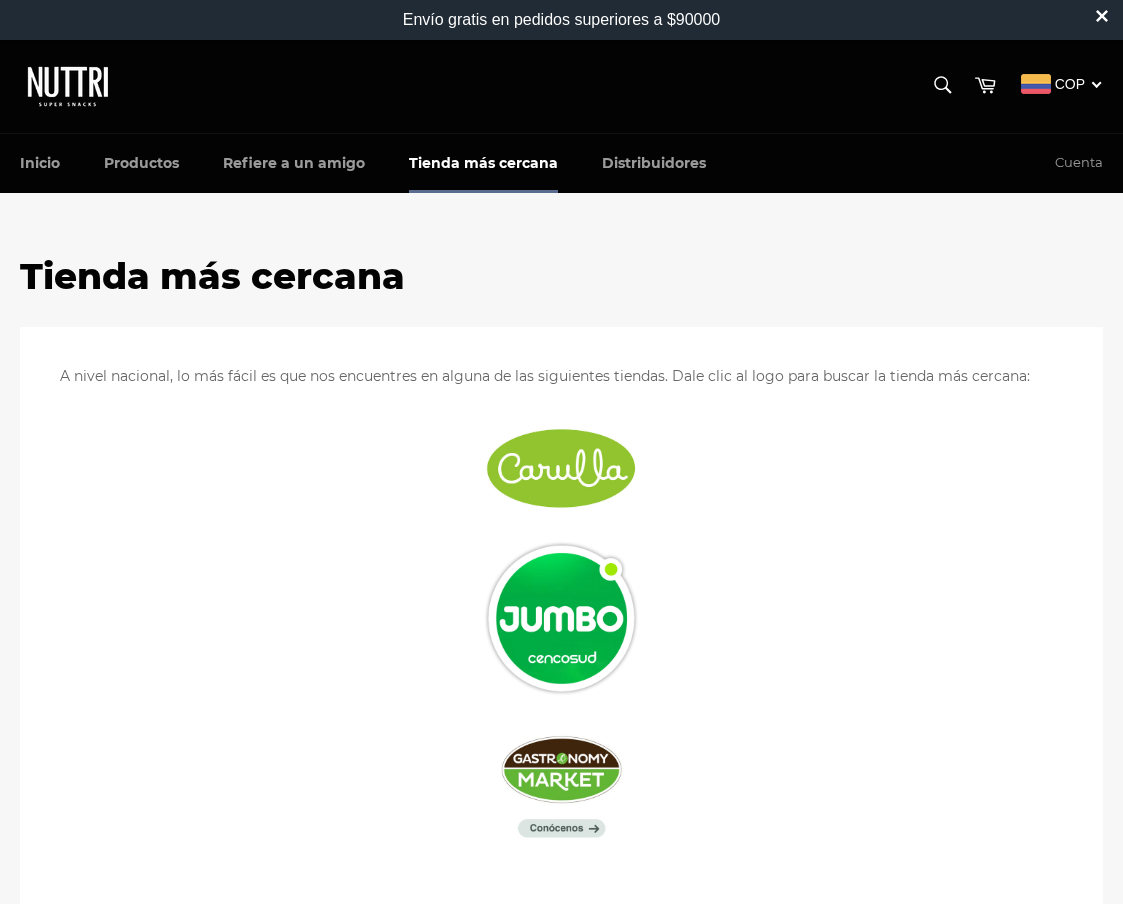 click on "A nivel nacional, lo más fácil es que nos encuentres en alguna de las siguientes tiendas. Dale clic al logo para buscar la tienda más cercana:" at bounding box center [561, 376] 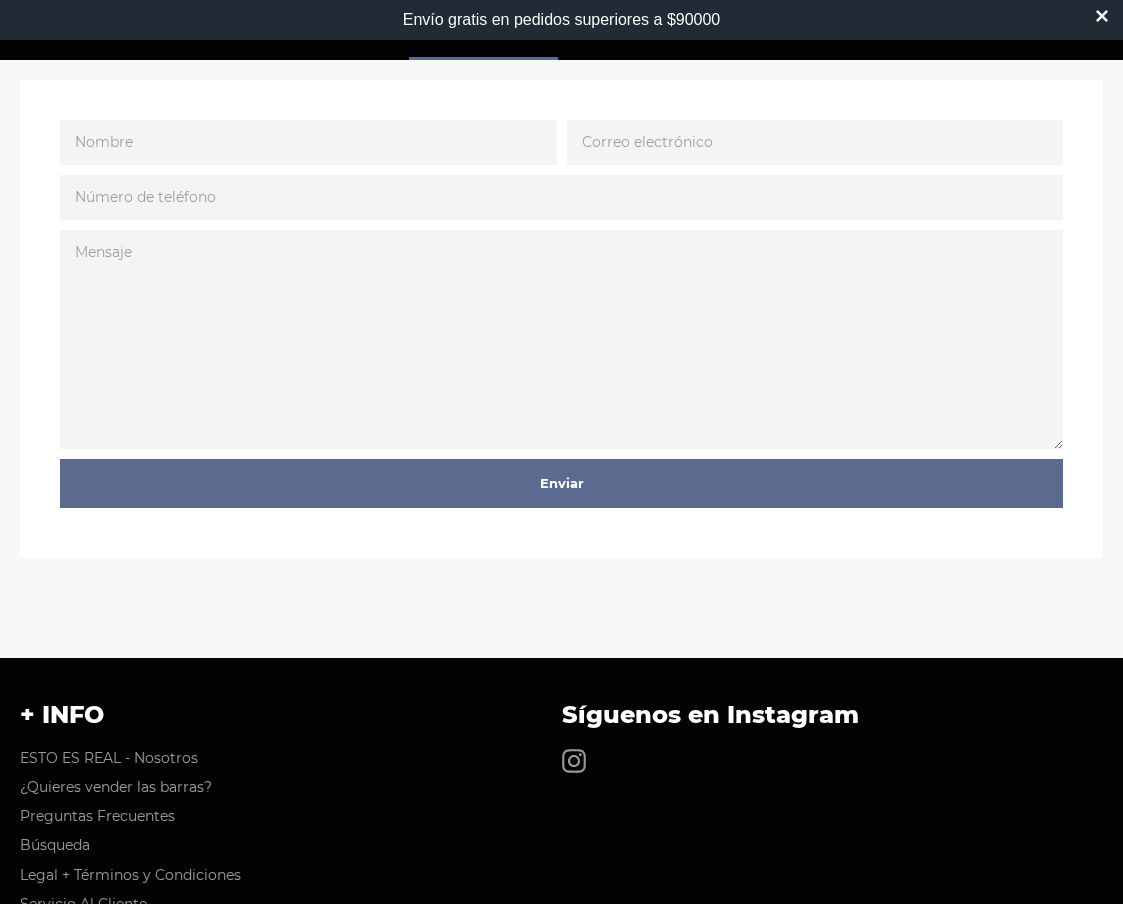 scroll, scrollTop: 979, scrollLeft: 0, axis: vertical 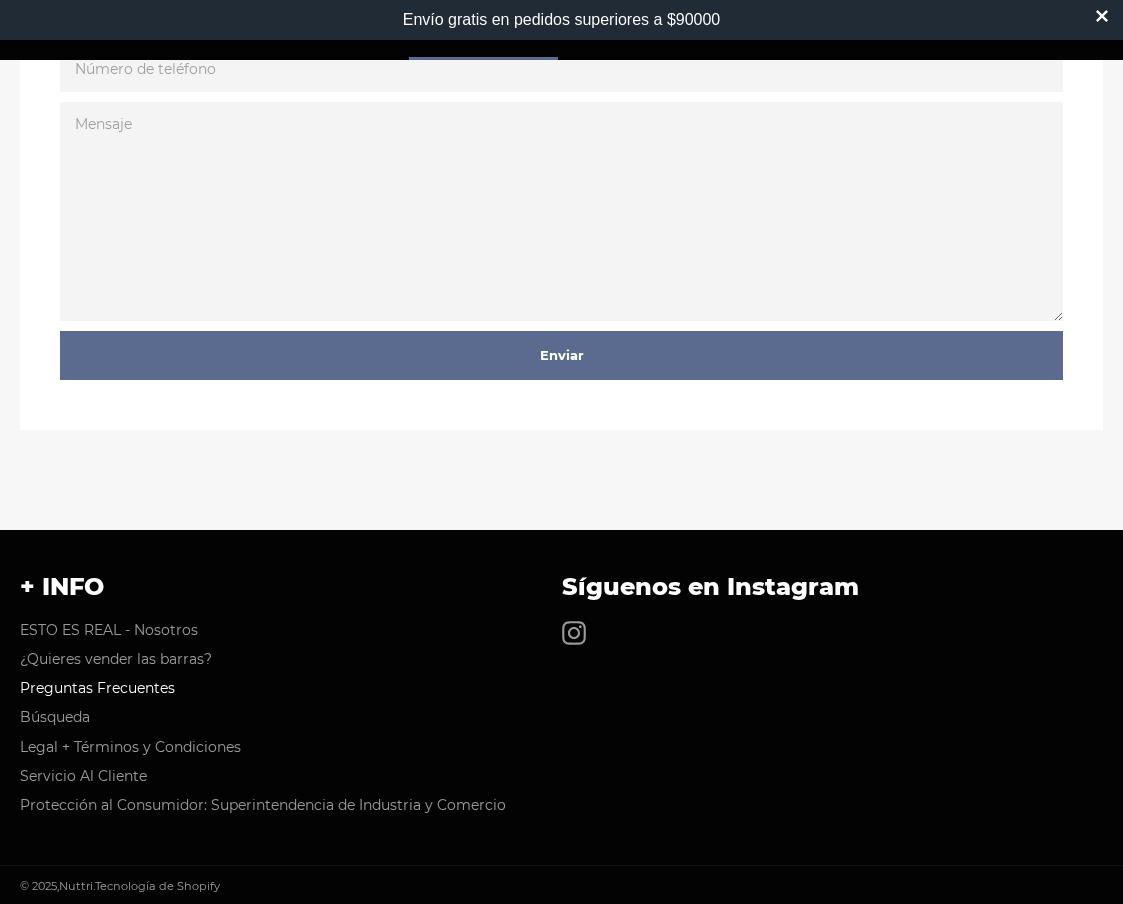 click on "Preguntas Frecuentes" at bounding box center [97, 688] 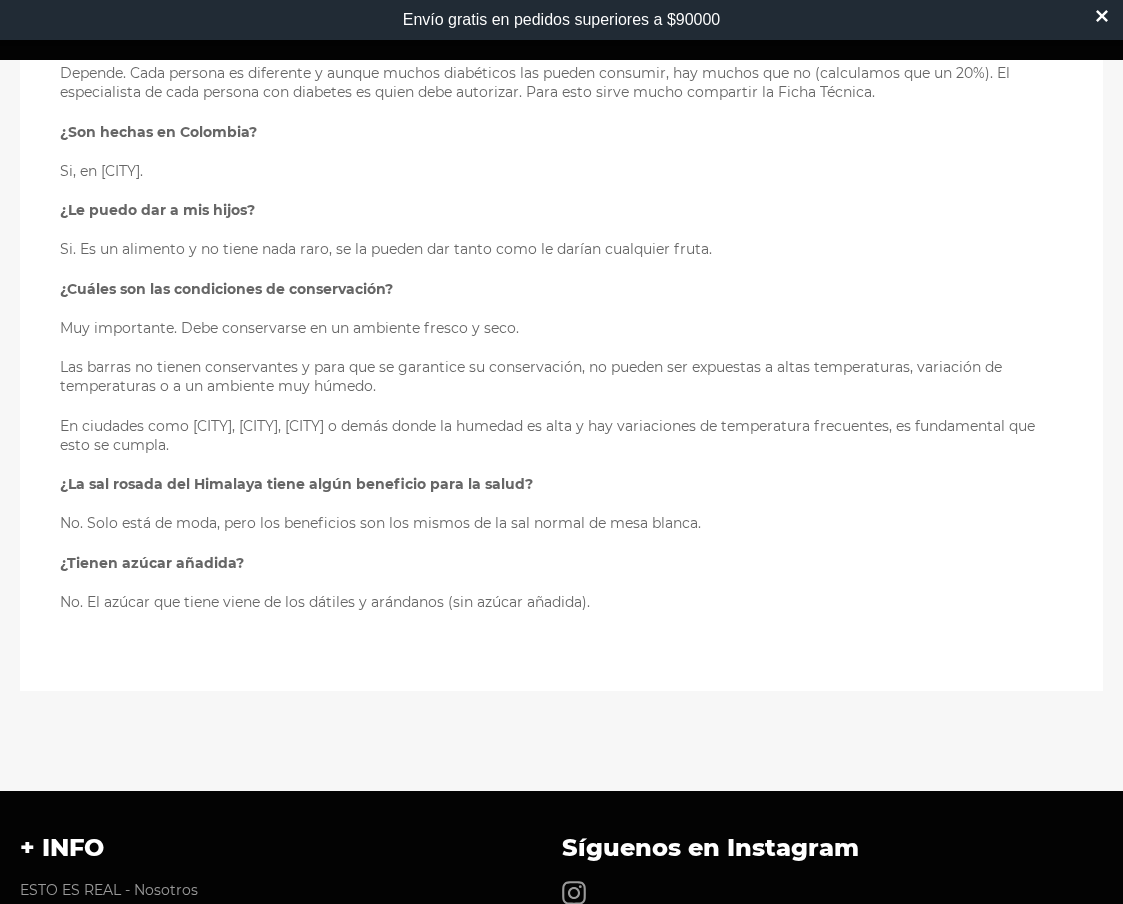 scroll, scrollTop: 1650, scrollLeft: 0, axis: vertical 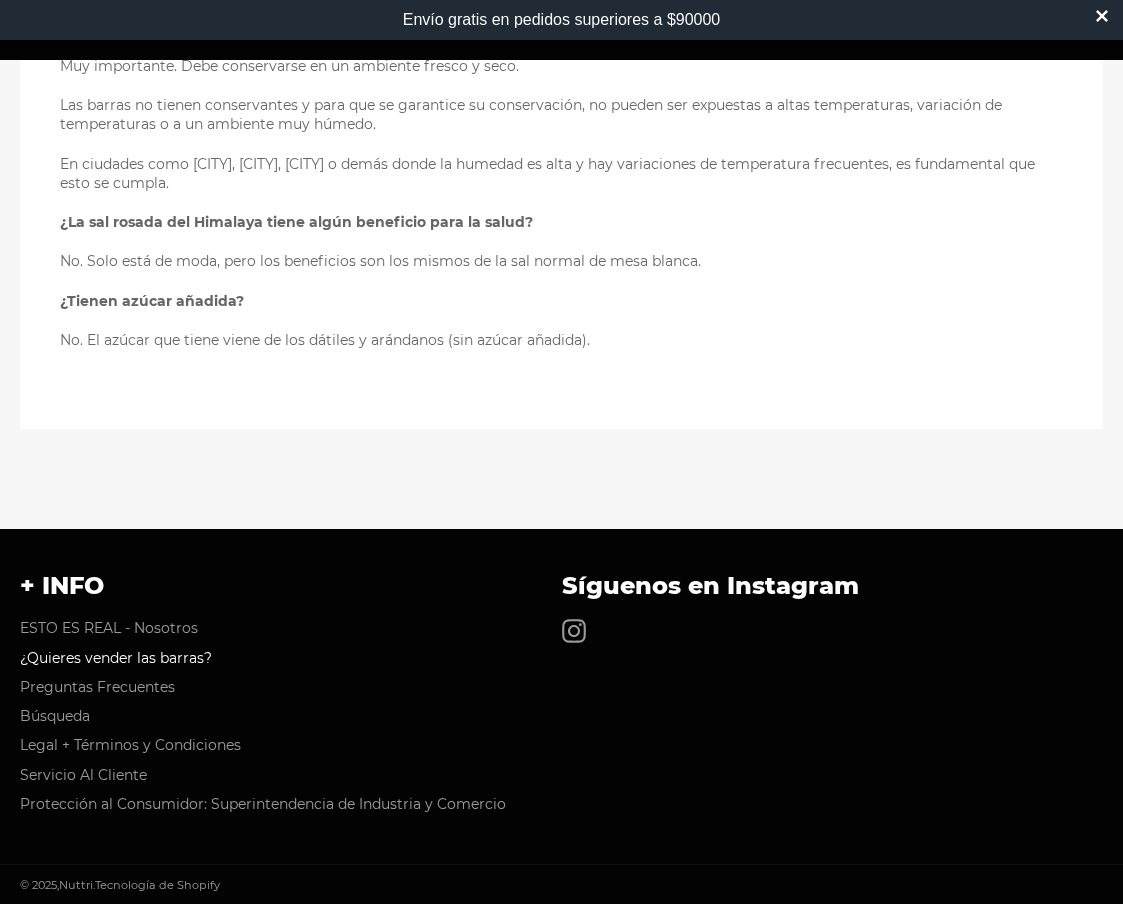 click on "¿Quieres vender las barras?" at bounding box center (116, 658) 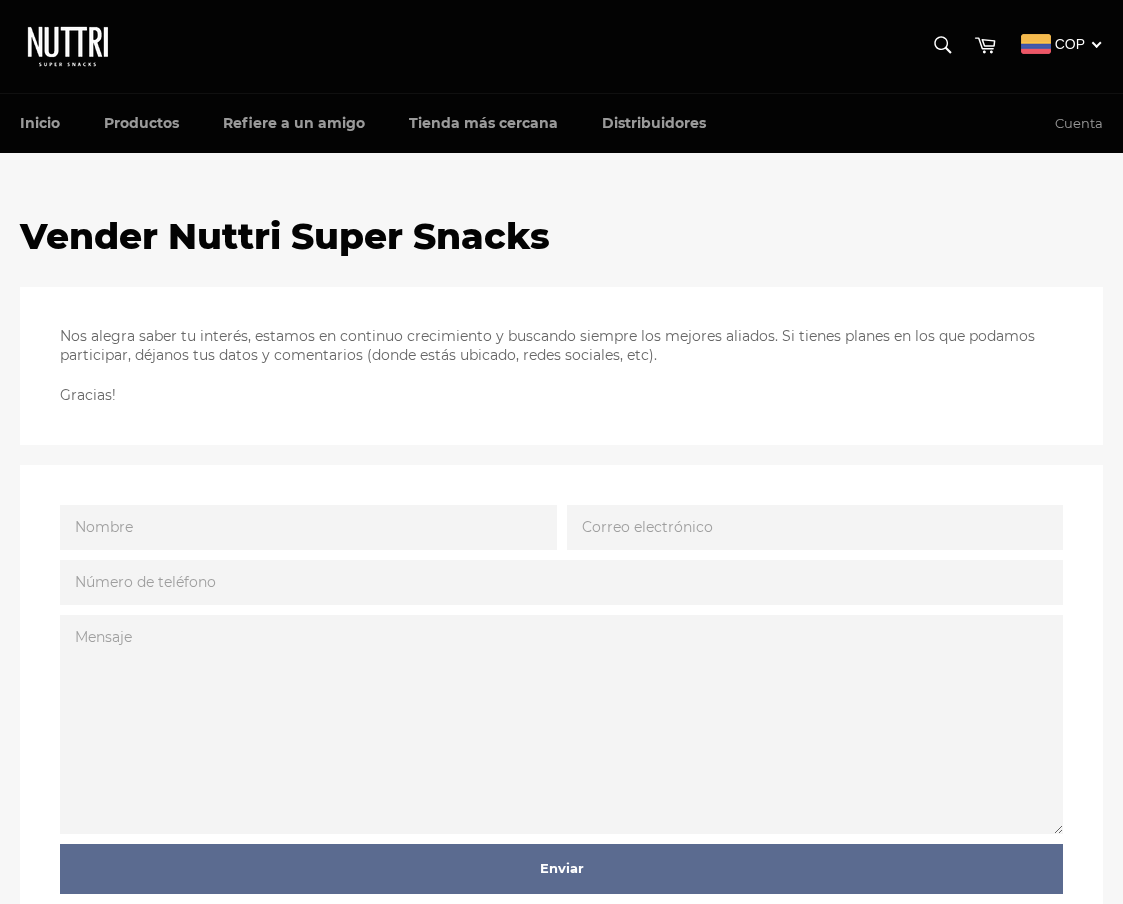 scroll, scrollTop: 0, scrollLeft: 0, axis: both 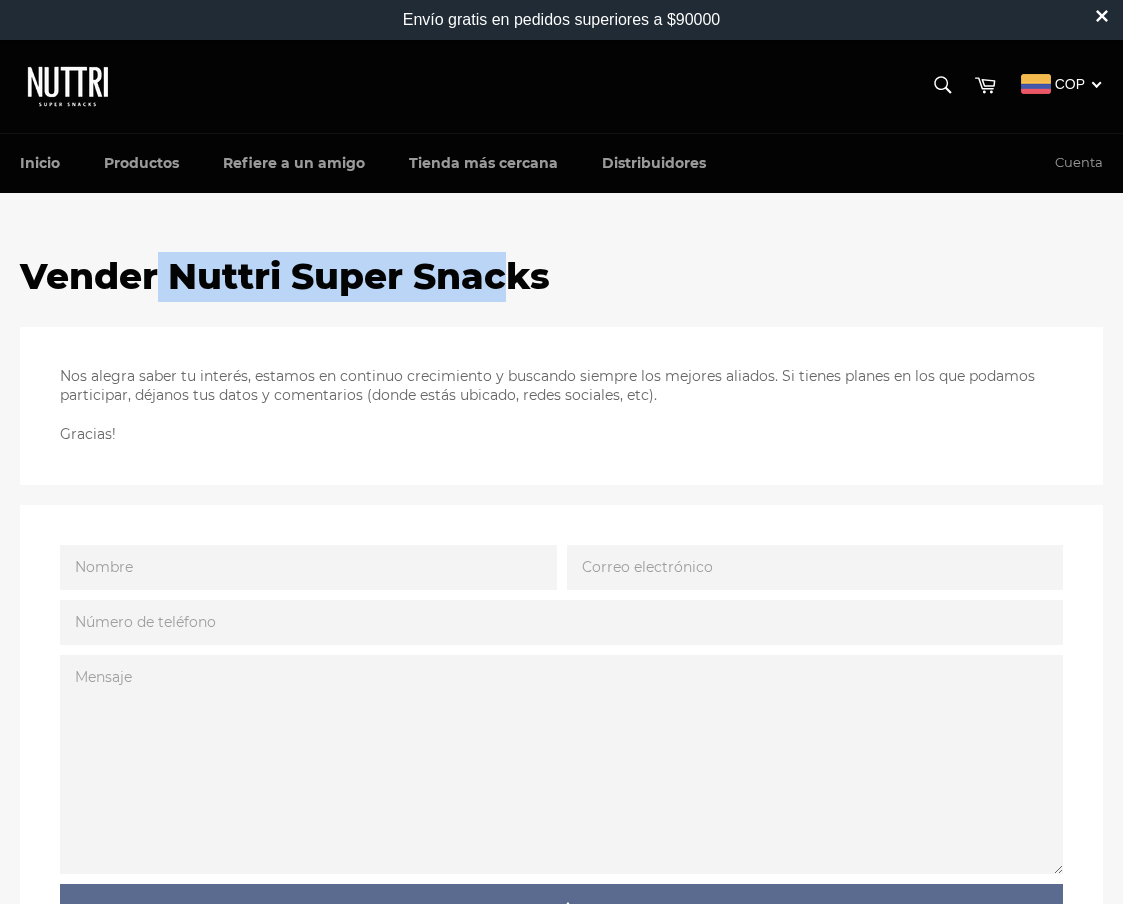 drag, startPoint x: 157, startPoint y: 281, endPoint x: 518, endPoint y: 282, distance: 361.00137 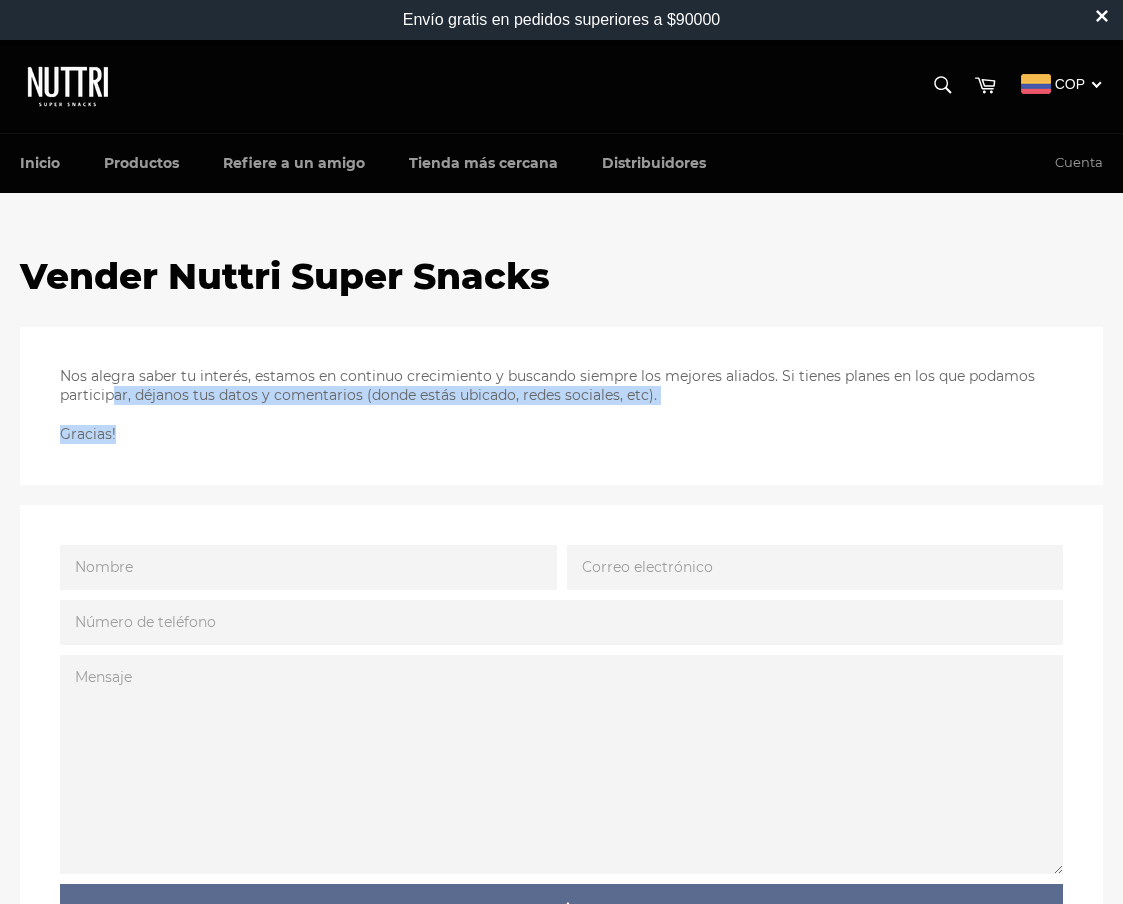 drag, startPoint x: 114, startPoint y: 389, endPoint x: 398, endPoint y: 448, distance: 290.06378 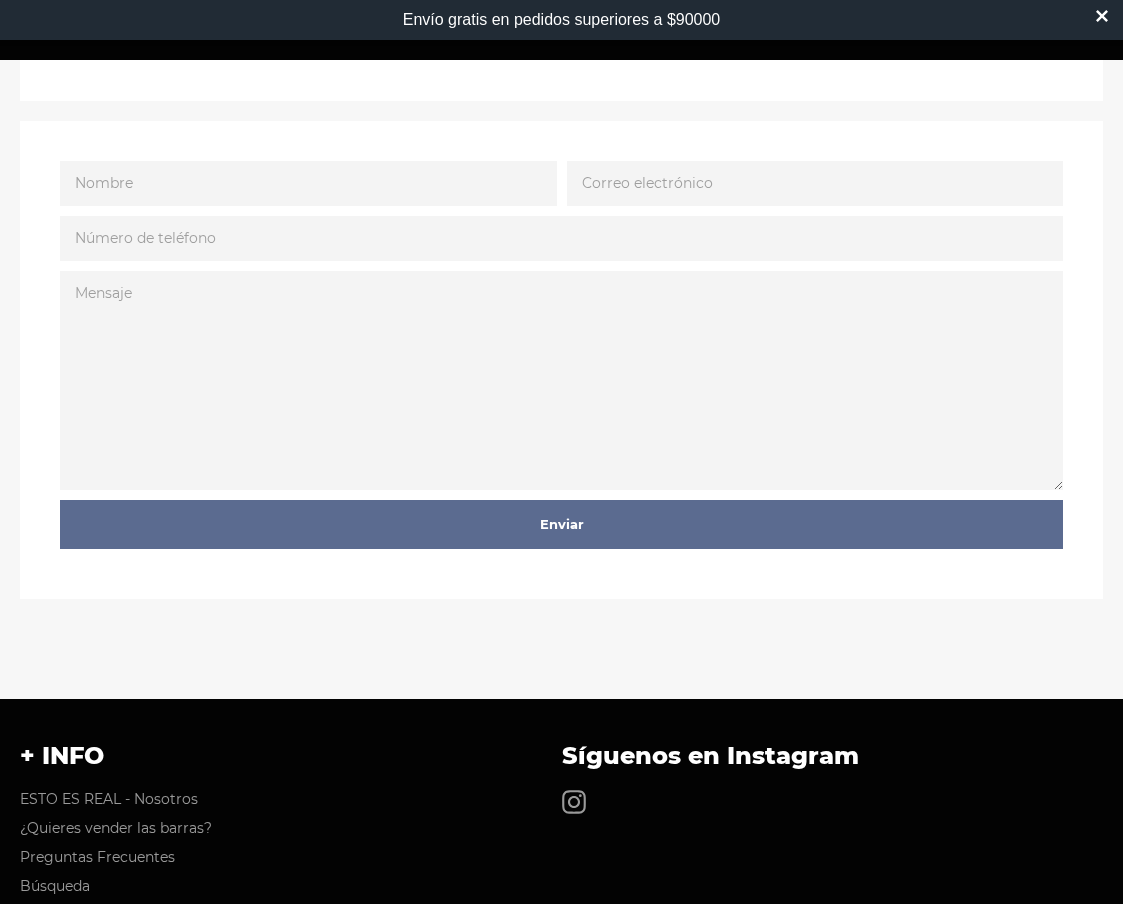 scroll, scrollTop: 387, scrollLeft: 0, axis: vertical 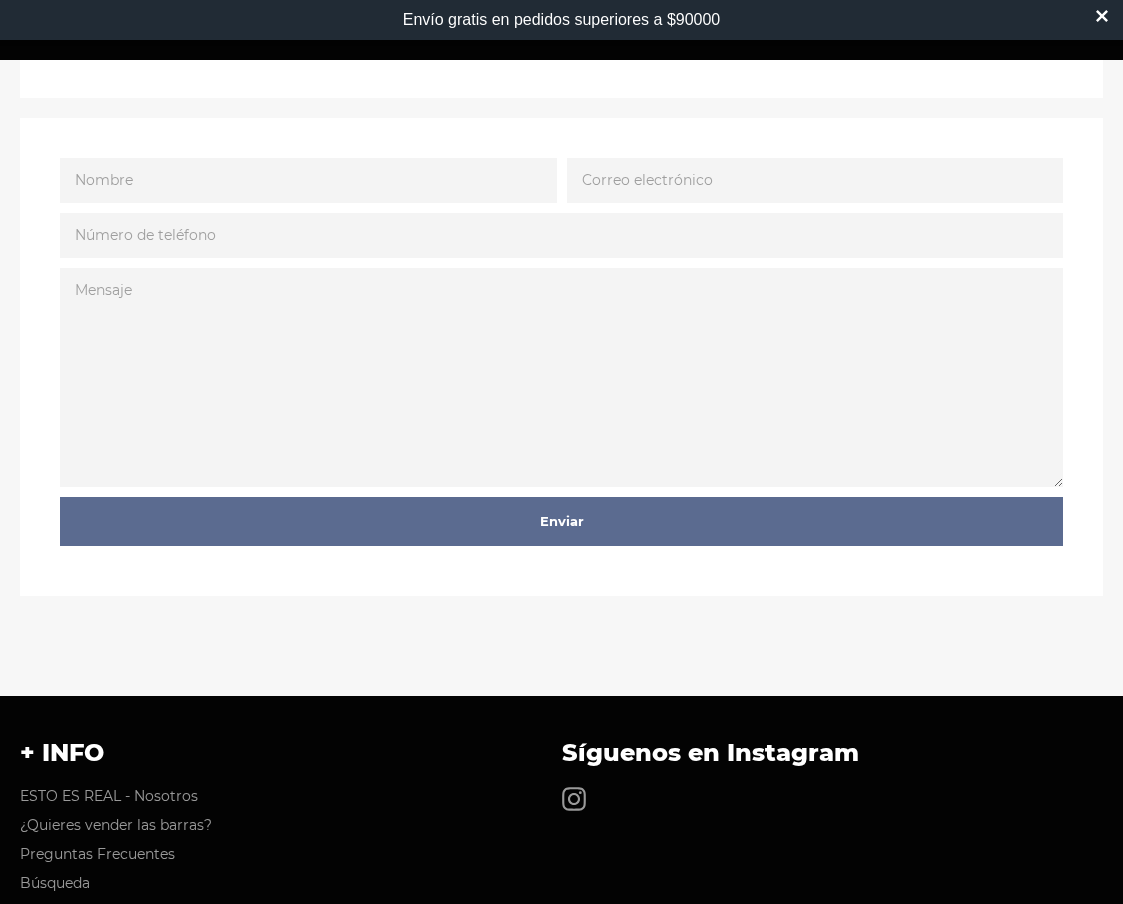 click on "Mensaje" at bounding box center [561, 377] 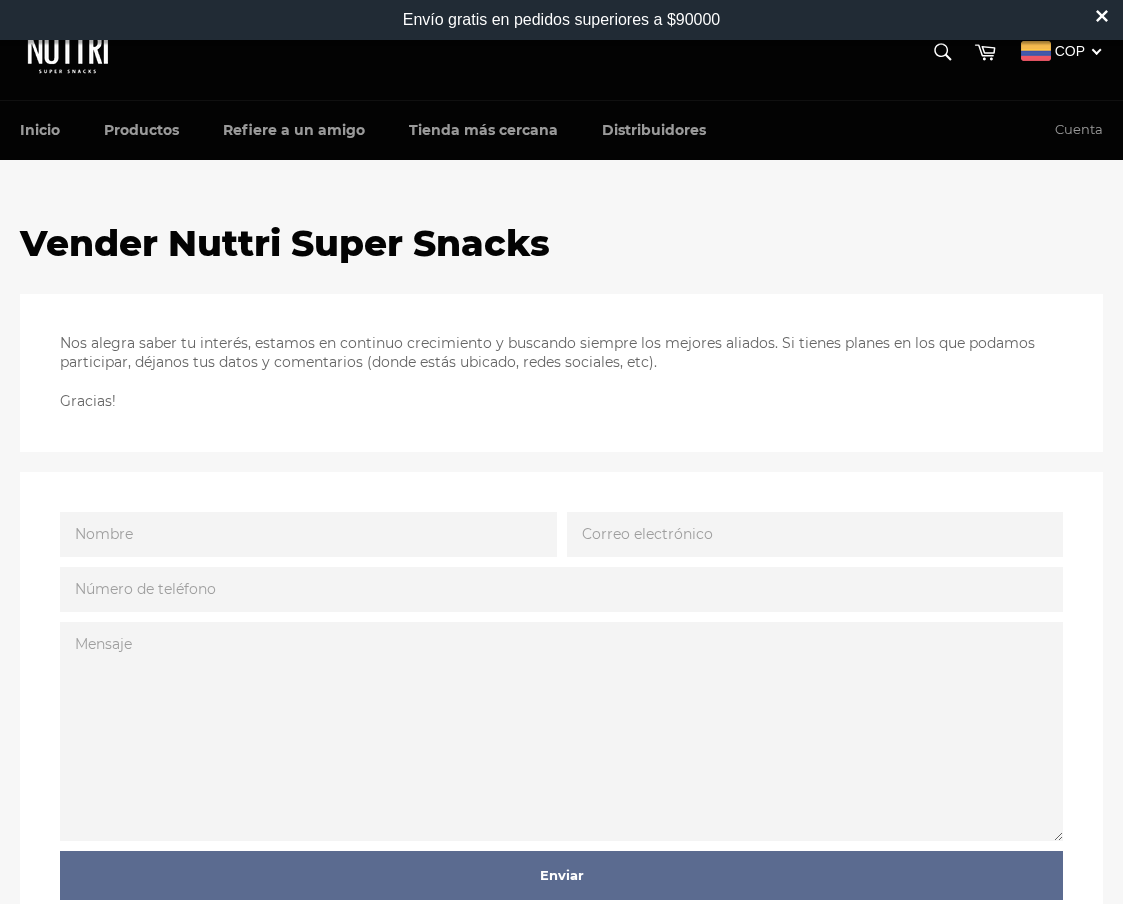 scroll, scrollTop: 0, scrollLeft: 0, axis: both 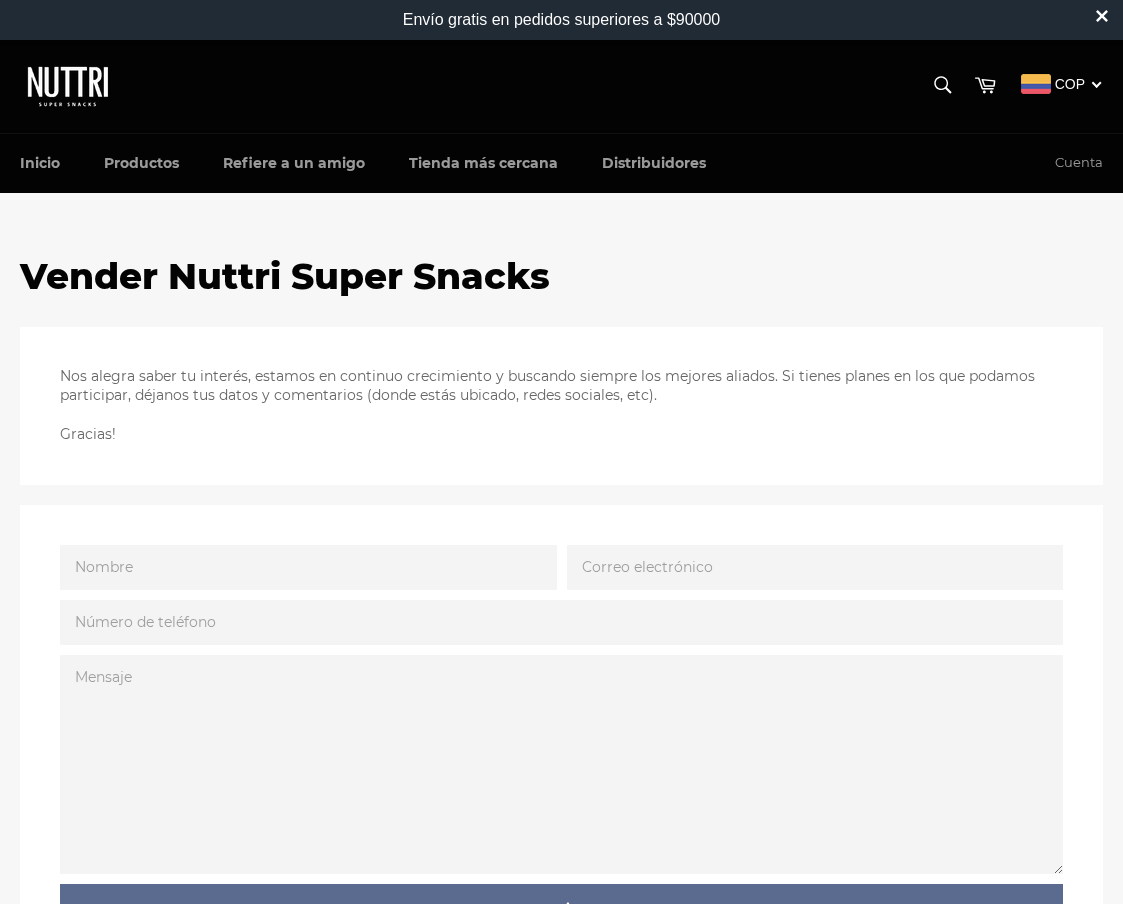 click on "Vender Nuttri Super Snacks
Nos alegra saber tu interés, estamos en continuo crecimiento y buscando siempre los mejores aliados. Si tienes planes en los que podamos participar, déjanos tus datos y comentarios (donde estás ubicado, redes sociales, etc).
Gracias!
Nombre
Correo electrónico
Número de teléfono
Mensaje
Enviar" at bounding box center [561, 628] 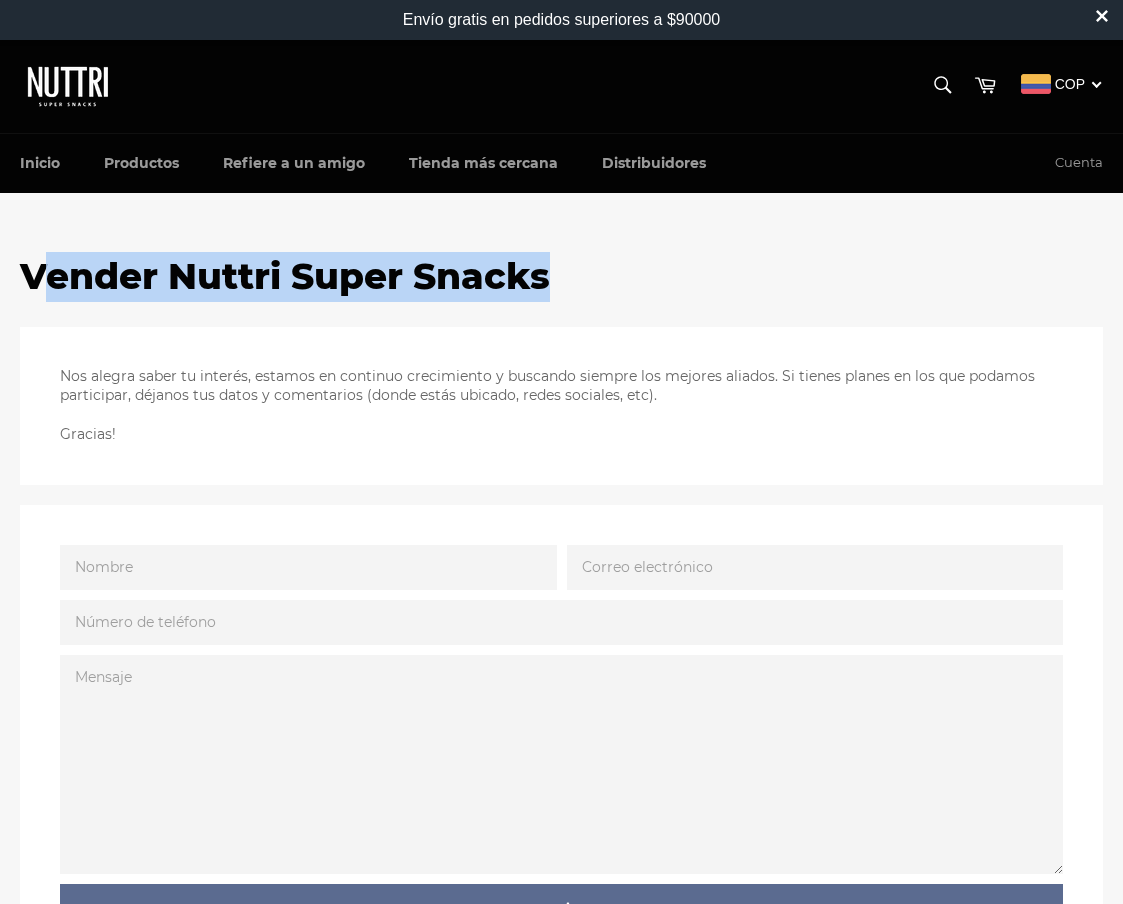 drag, startPoint x: 610, startPoint y: 285, endPoint x: 35, endPoint y: 274, distance: 575.1052 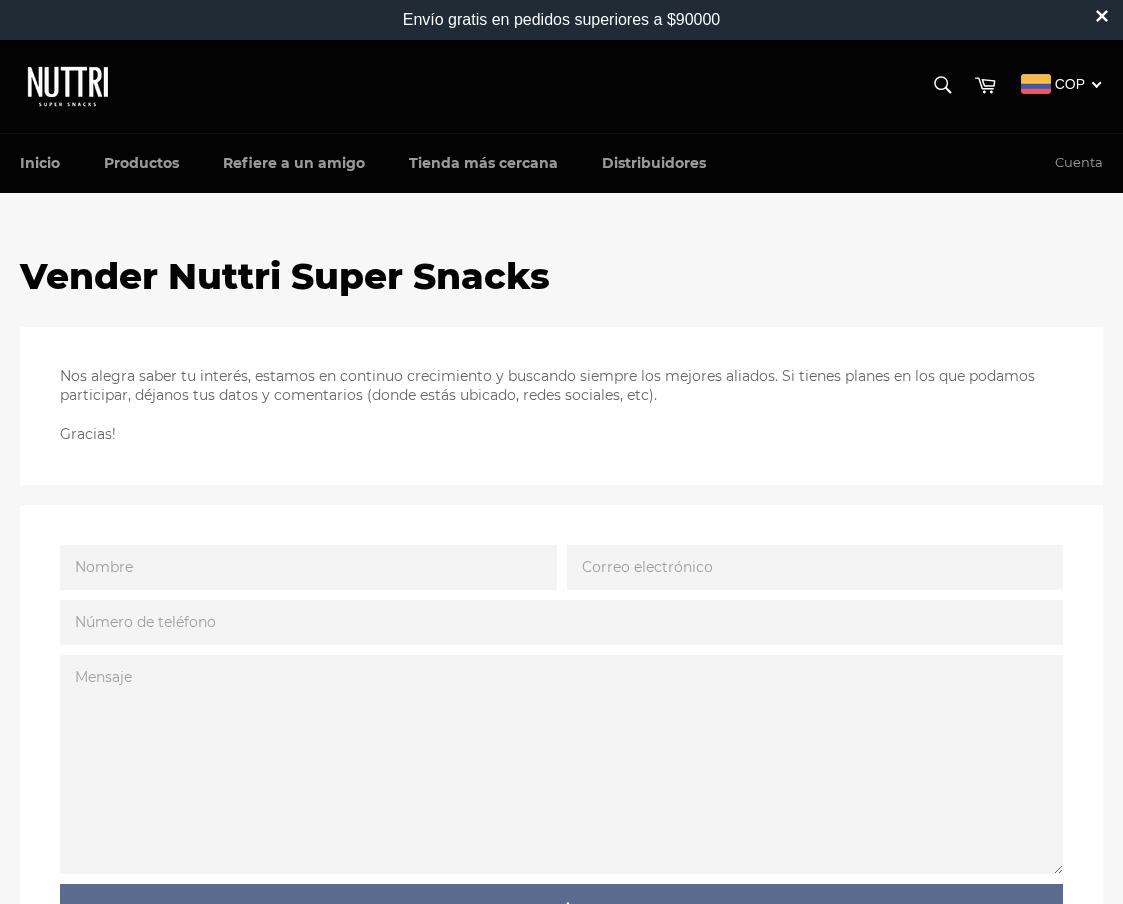 click on "Vender Nuttri Super Snacks" at bounding box center [561, 277] 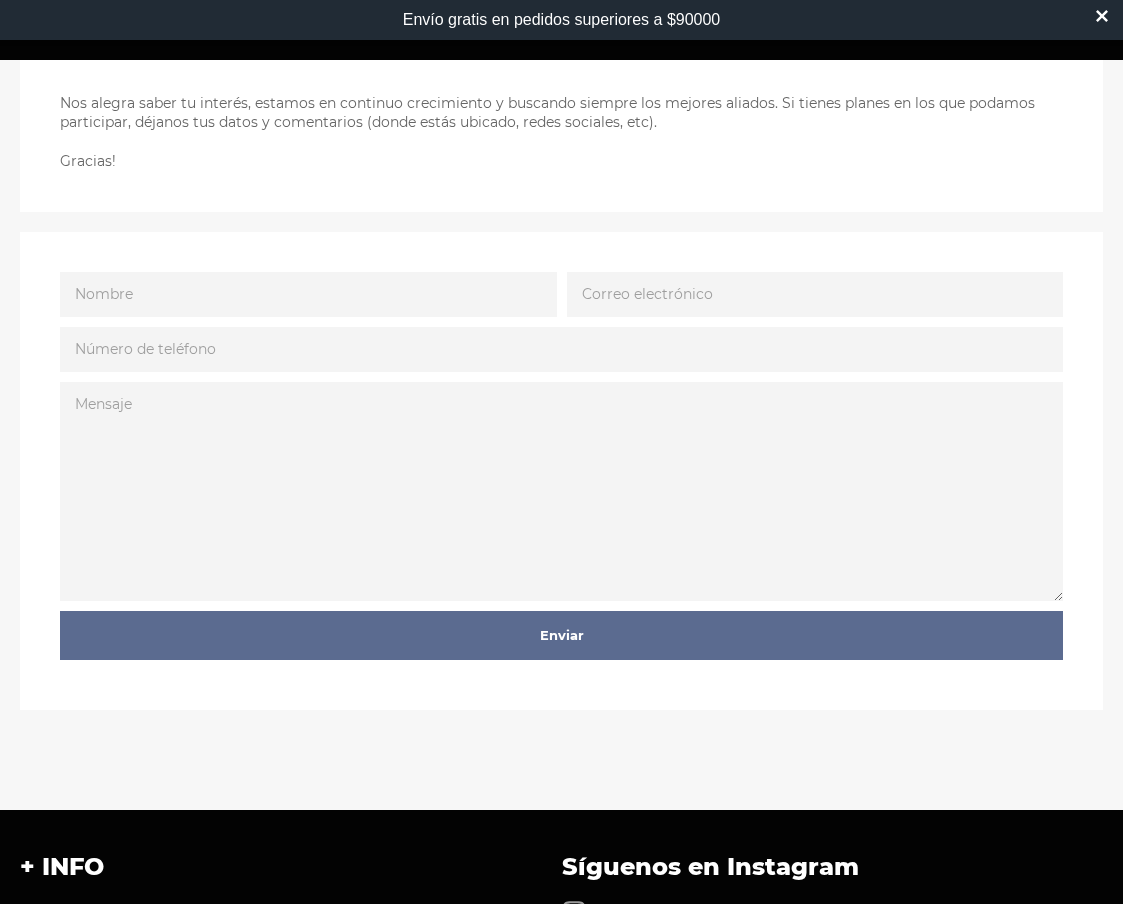 scroll, scrollTop: 0, scrollLeft: 0, axis: both 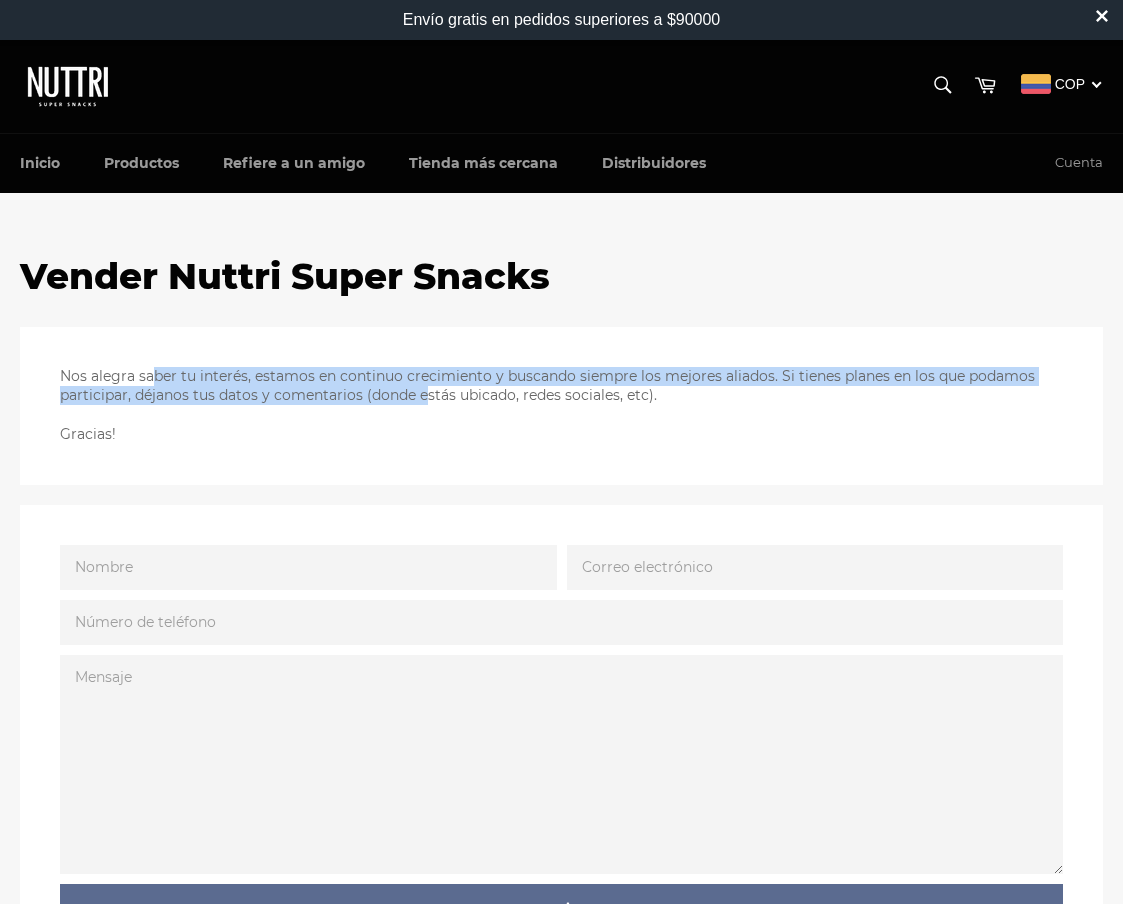 drag, startPoint x: 157, startPoint y: 380, endPoint x: 427, endPoint y: 399, distance: 270.6677 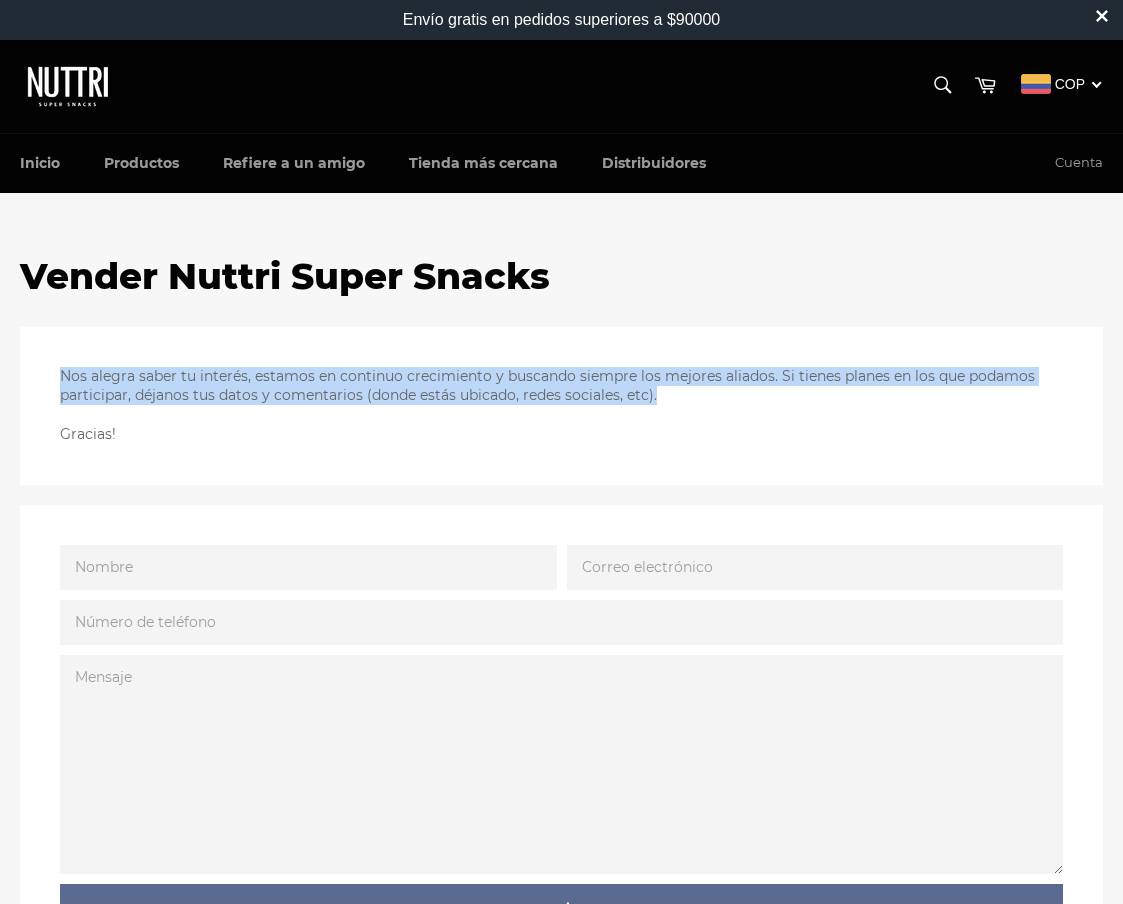 drag, startPoint x: 666, startPoint y: 398, endPoint x: 270, endPoint y: 351, distance: 398.7794 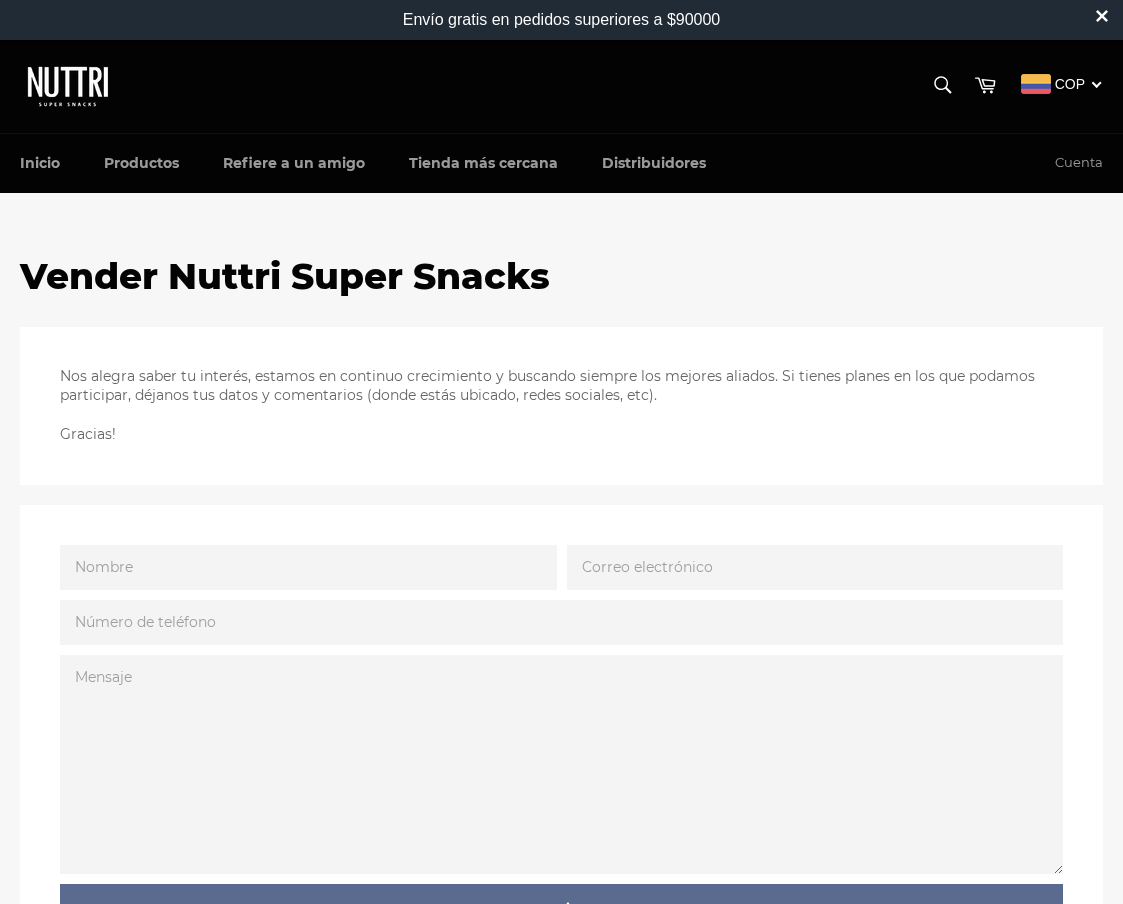 click on "Nos alegra saber tu interés, estamos en continuo crecimiento y buscando siempre los mejores aliados. Si tienes planes en los que podamos participar, déjanos tus datos y comentarios (donde estás ubicado, redes sociales, etc)." at bounding box center (561, 386) 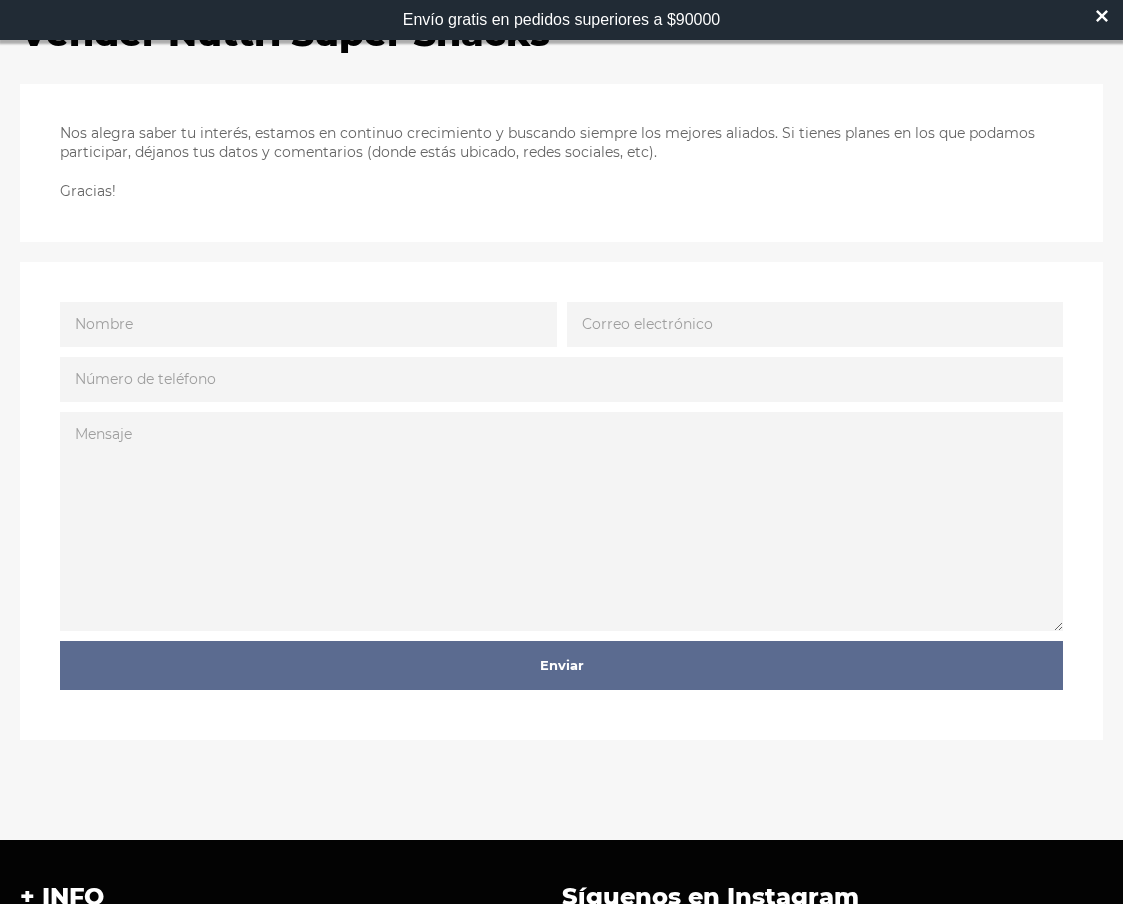 scroll, scrollTop: 0, scrollLeft: 0, axis: both 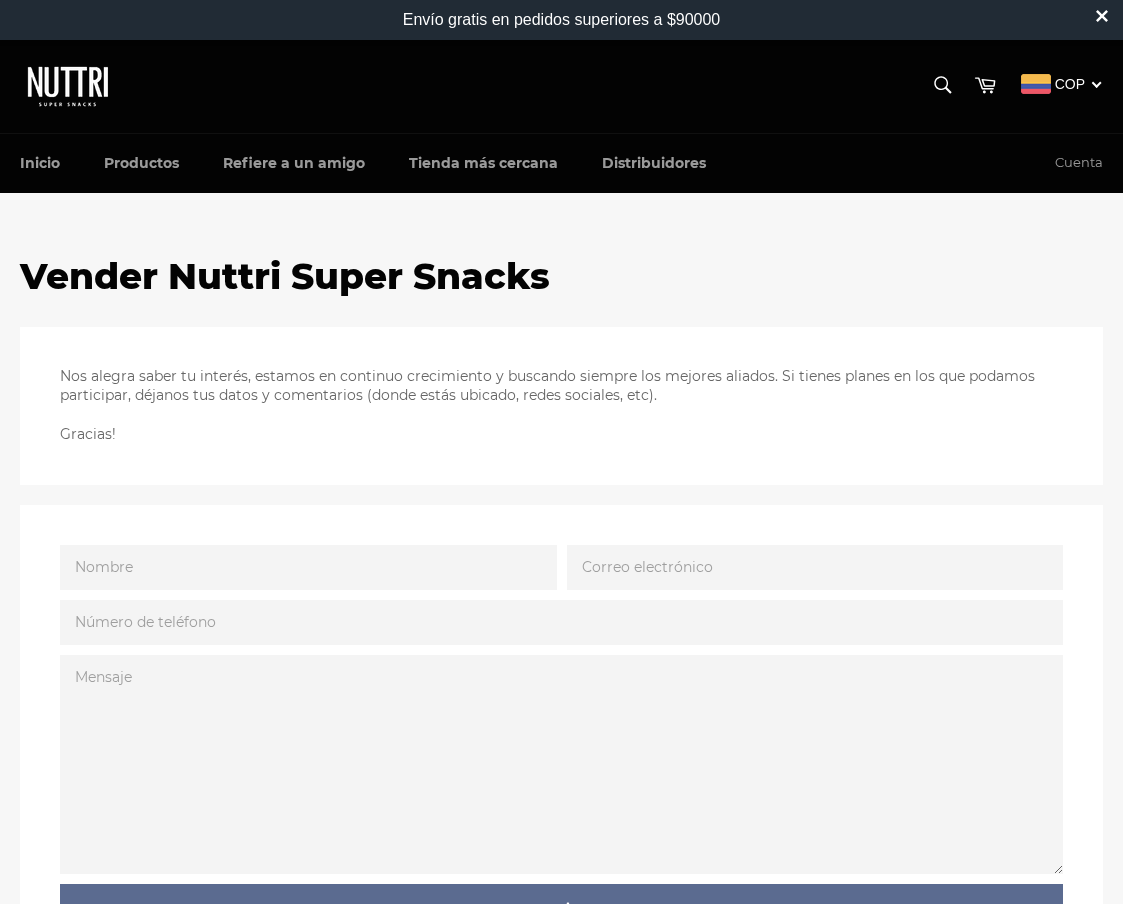 click at bounding box center (1102, 16) 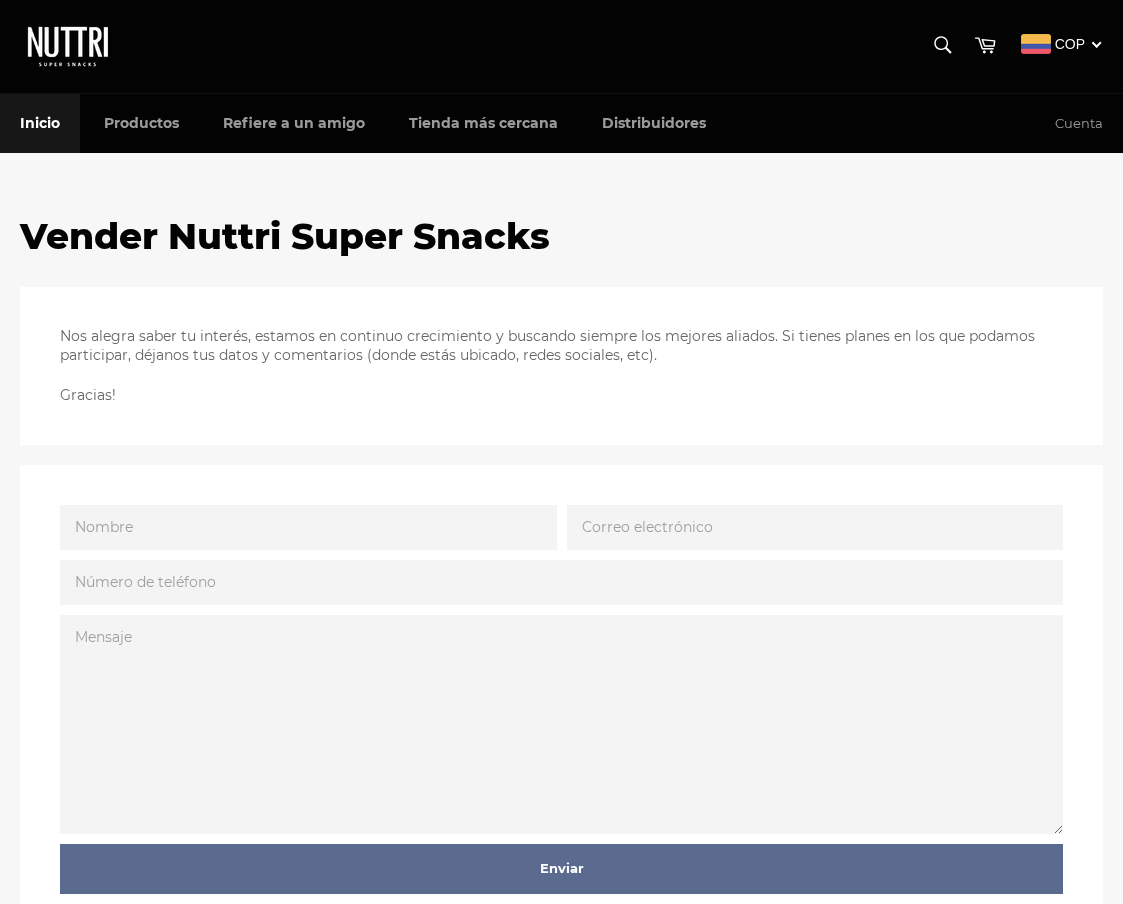 click on "Inicio" at bounding box center (40, 123) 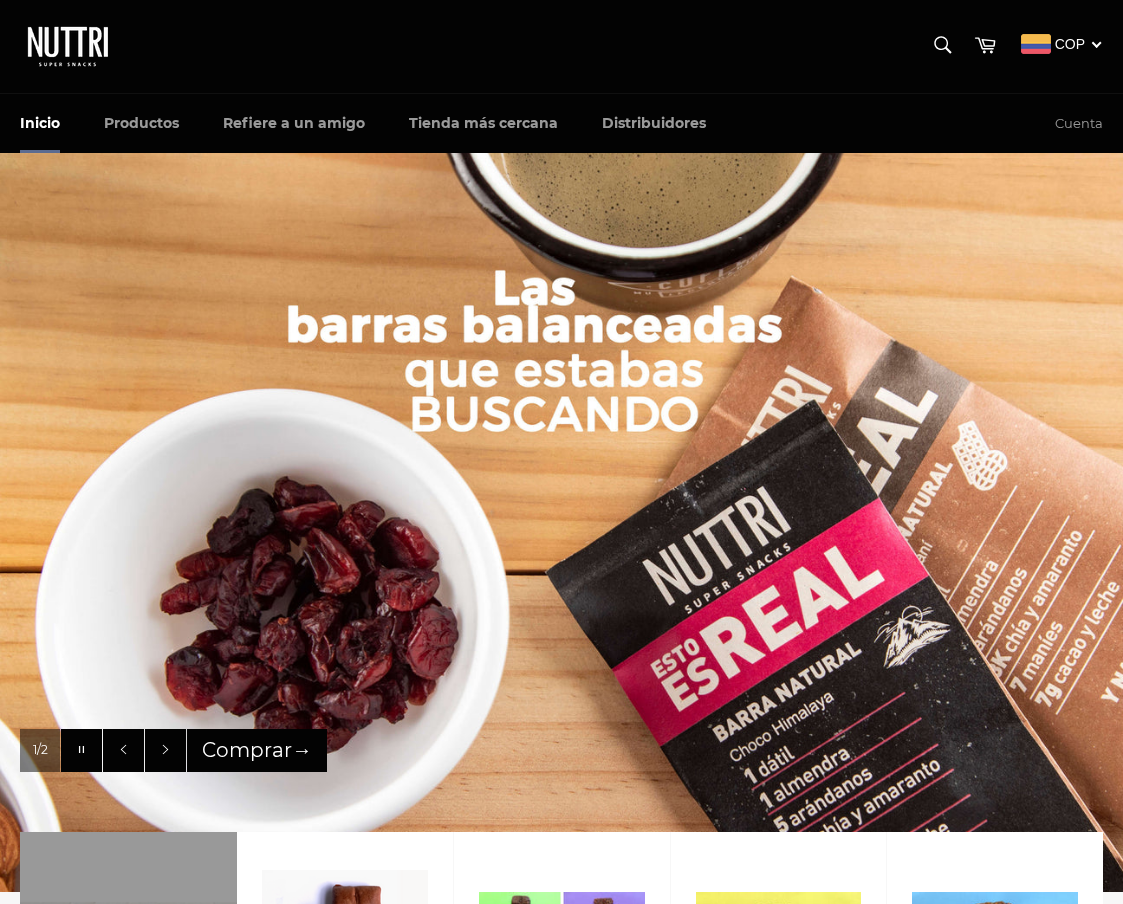 scroll, scrollTop: 0, scrollLeft: 0, axis: both 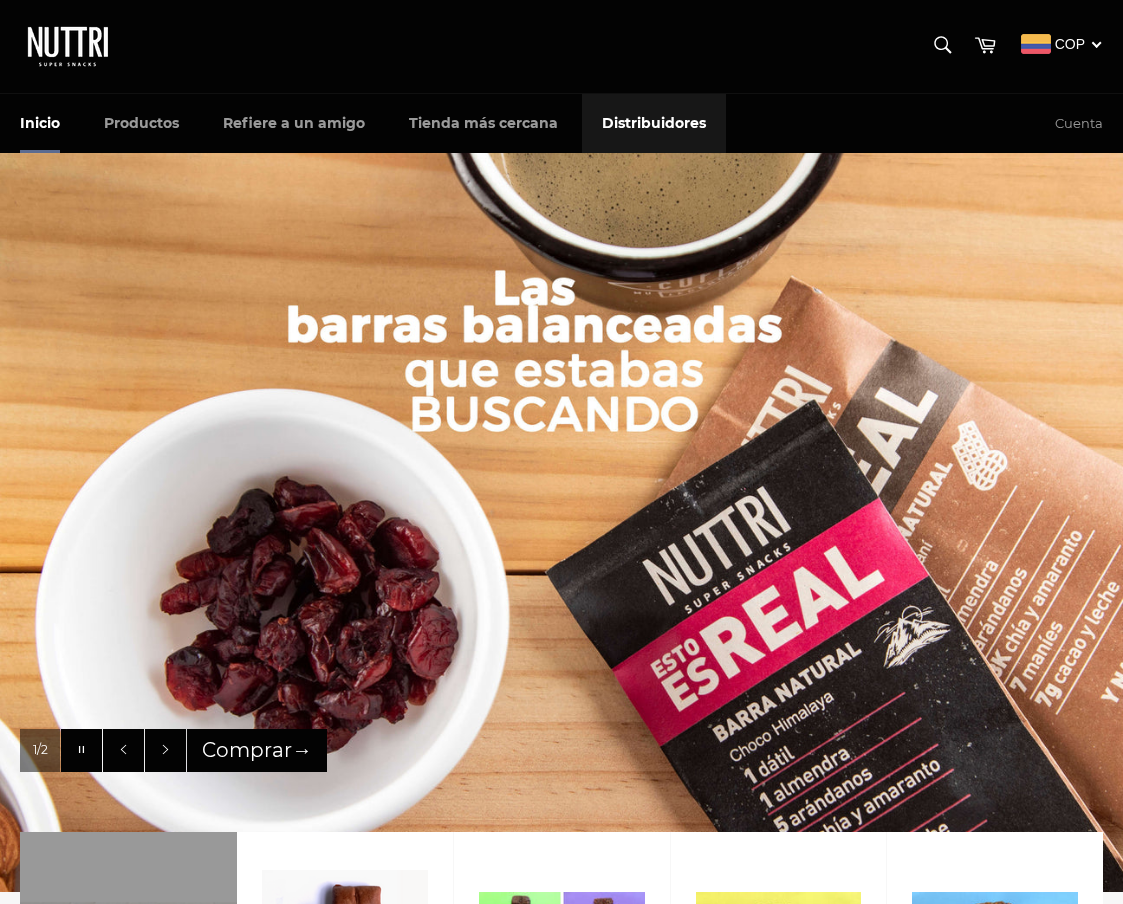 click on "Distribuidores" at bounding box center [654, 123] 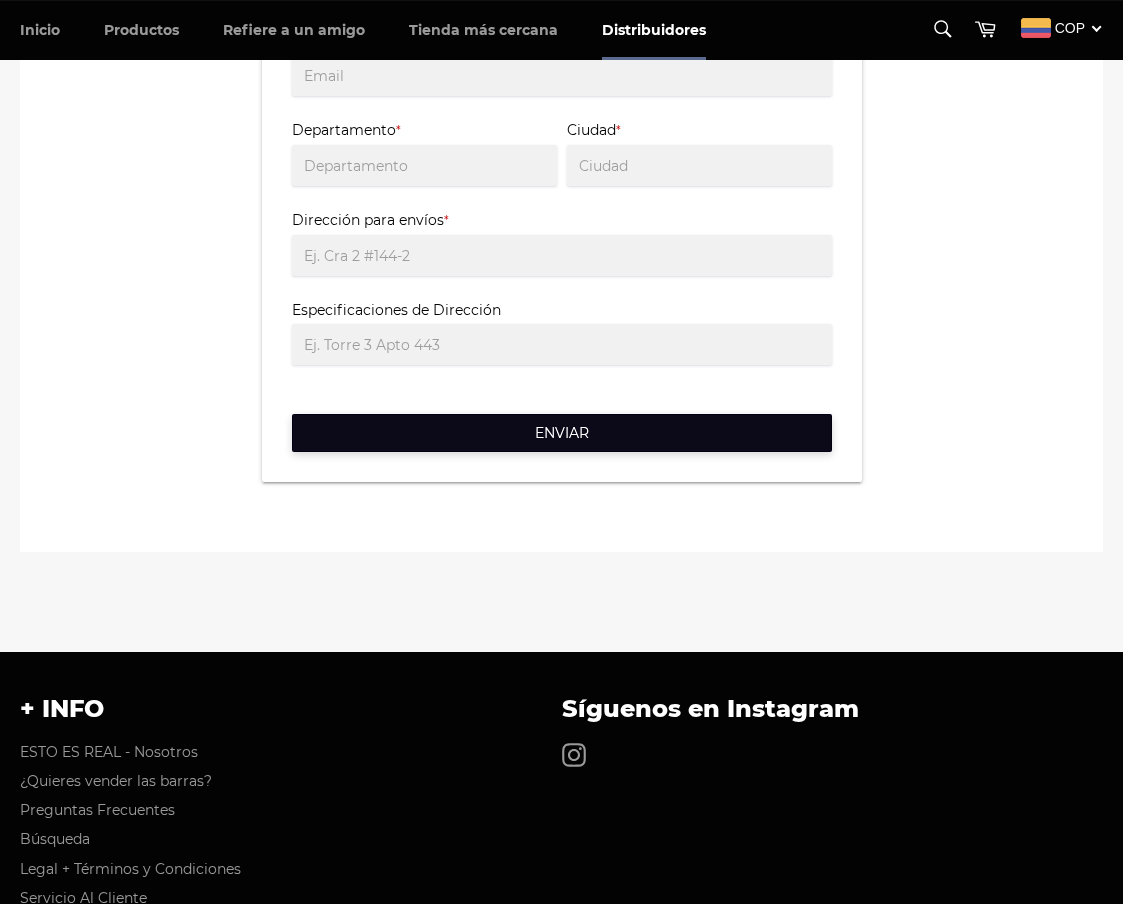 scroll, scrollTop: 1747, scrollLeft: 0, axis: vertical 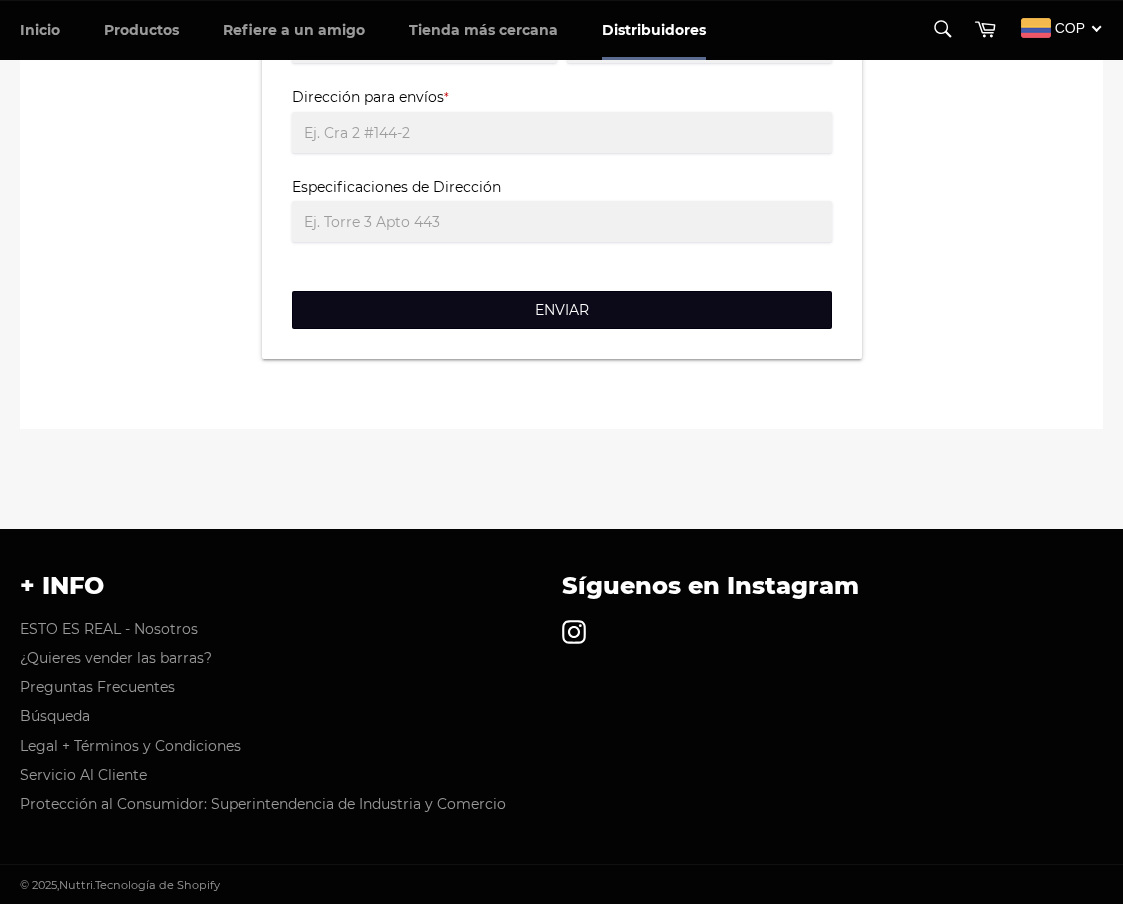 click at bounding box center (574, 632) 